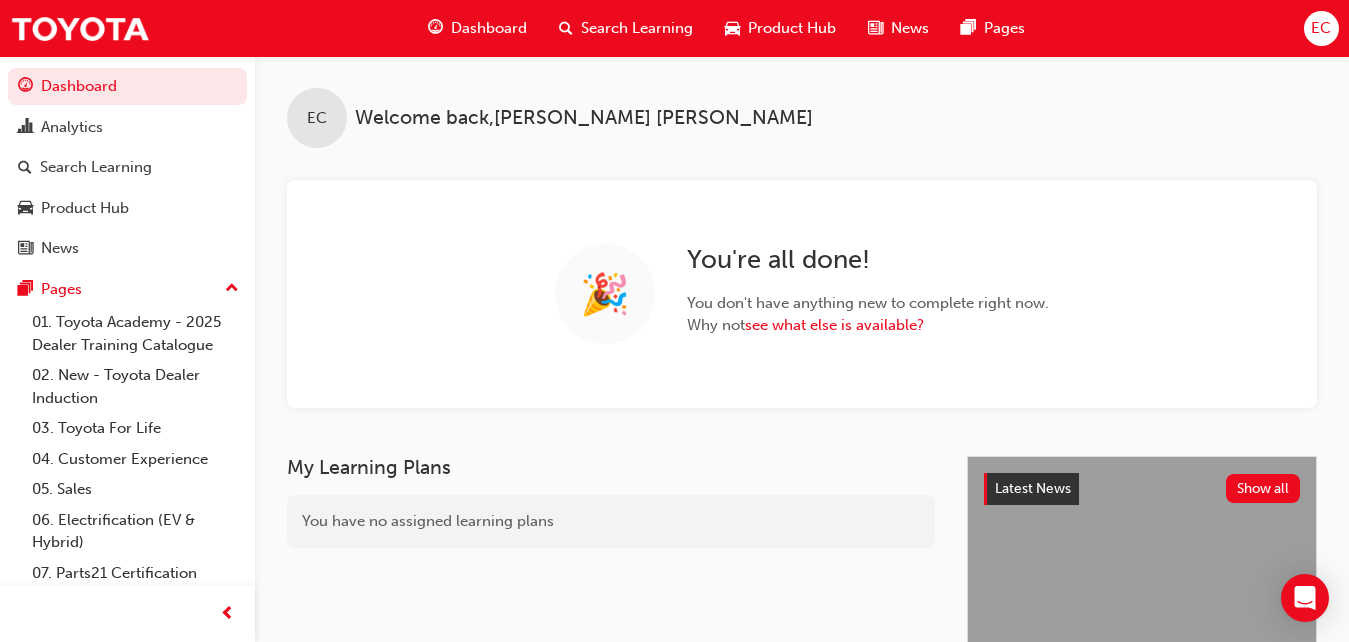 scroll, scrollTop: 0, scrollLeft: 0, axis: both 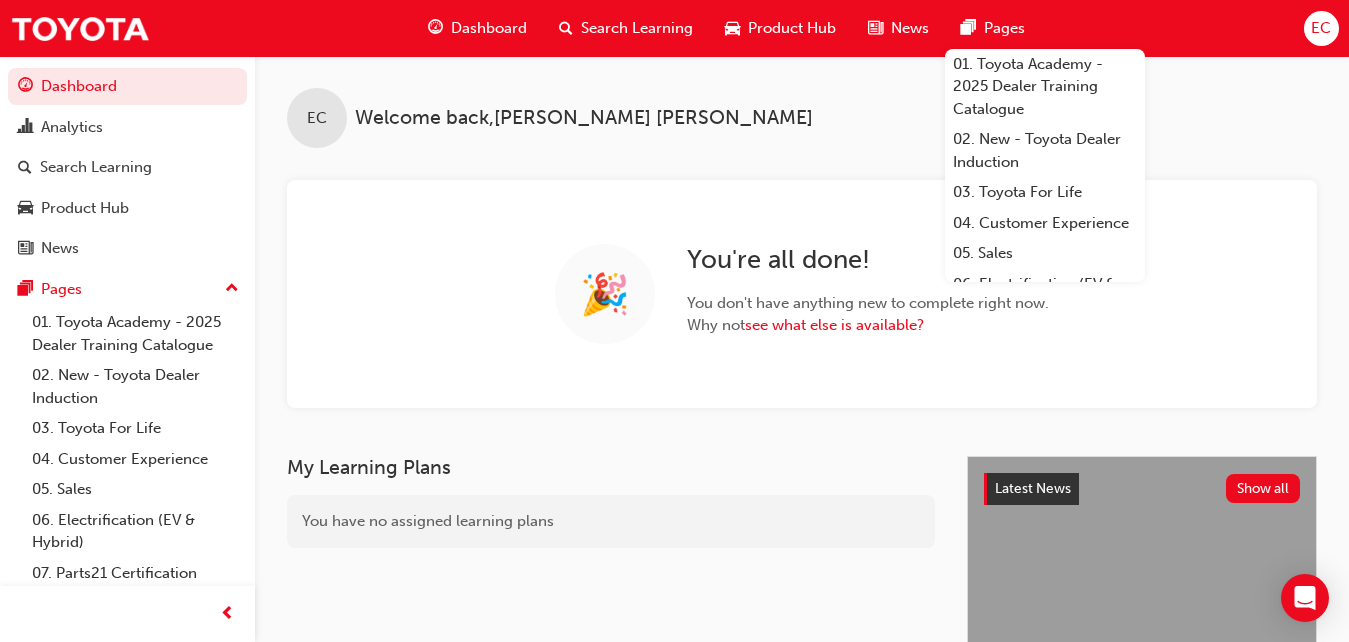 click on "Search Learning" at bounding box center [637, 28] 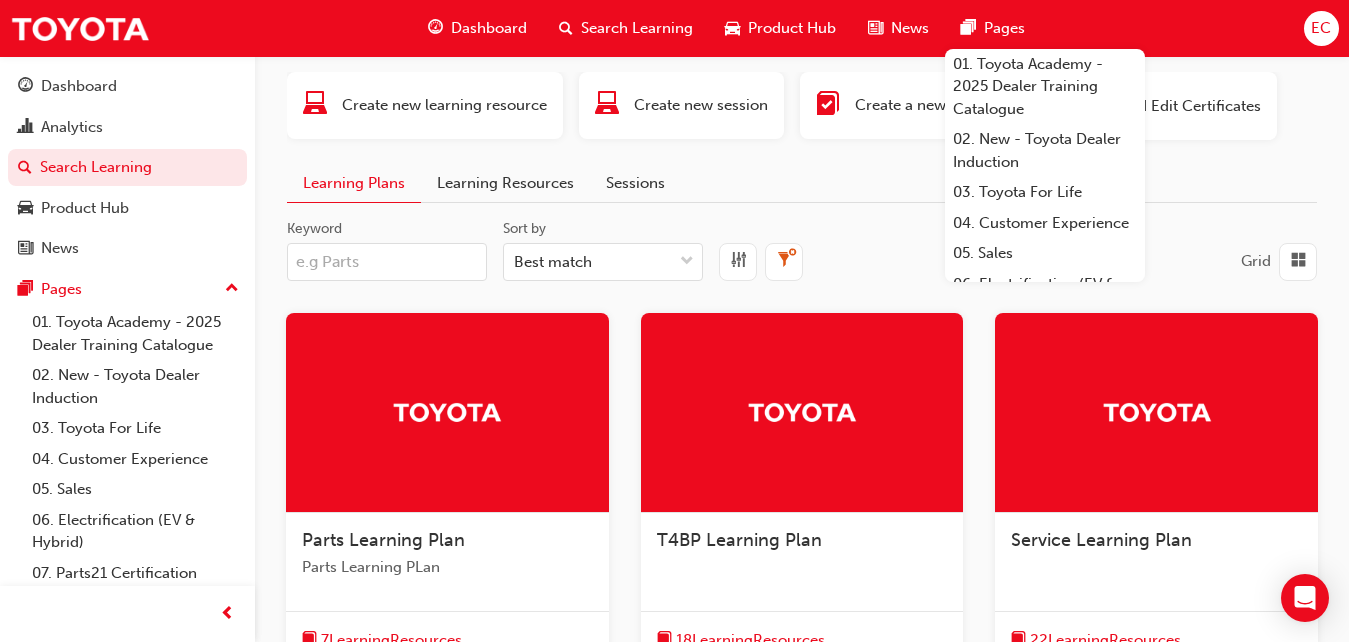 click on "Learning Resources" at bounding box center (505, 183) 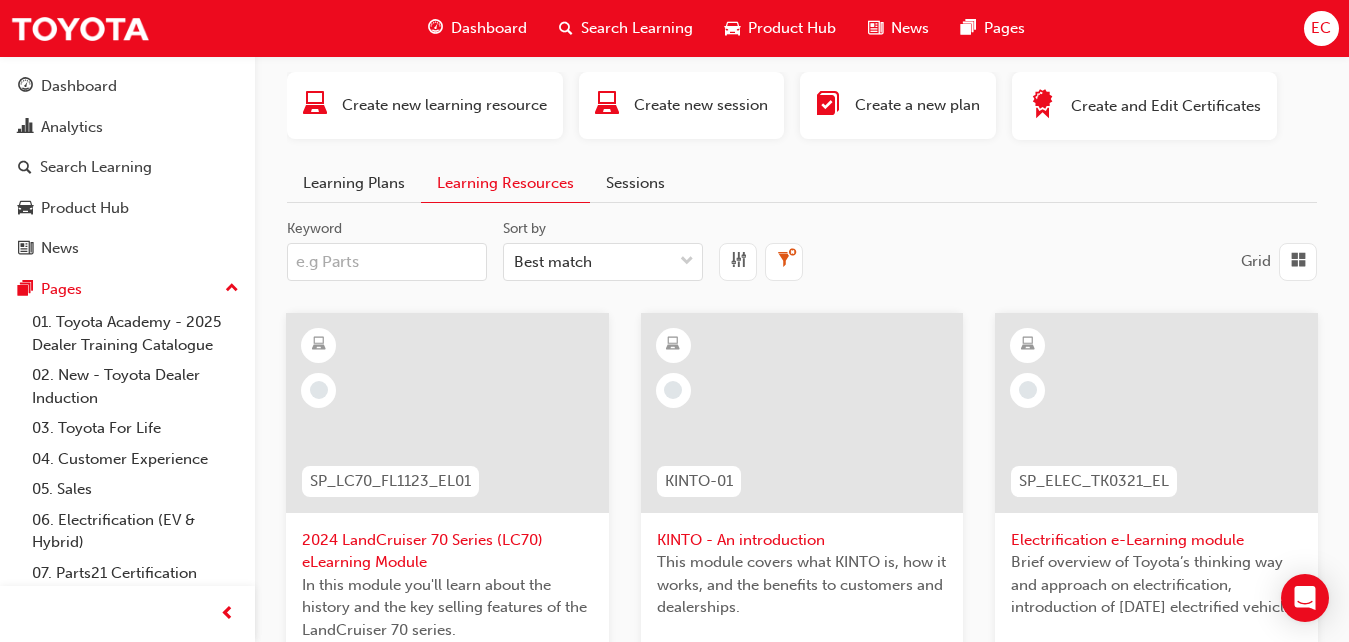 click at bounding box center [1298, 261] 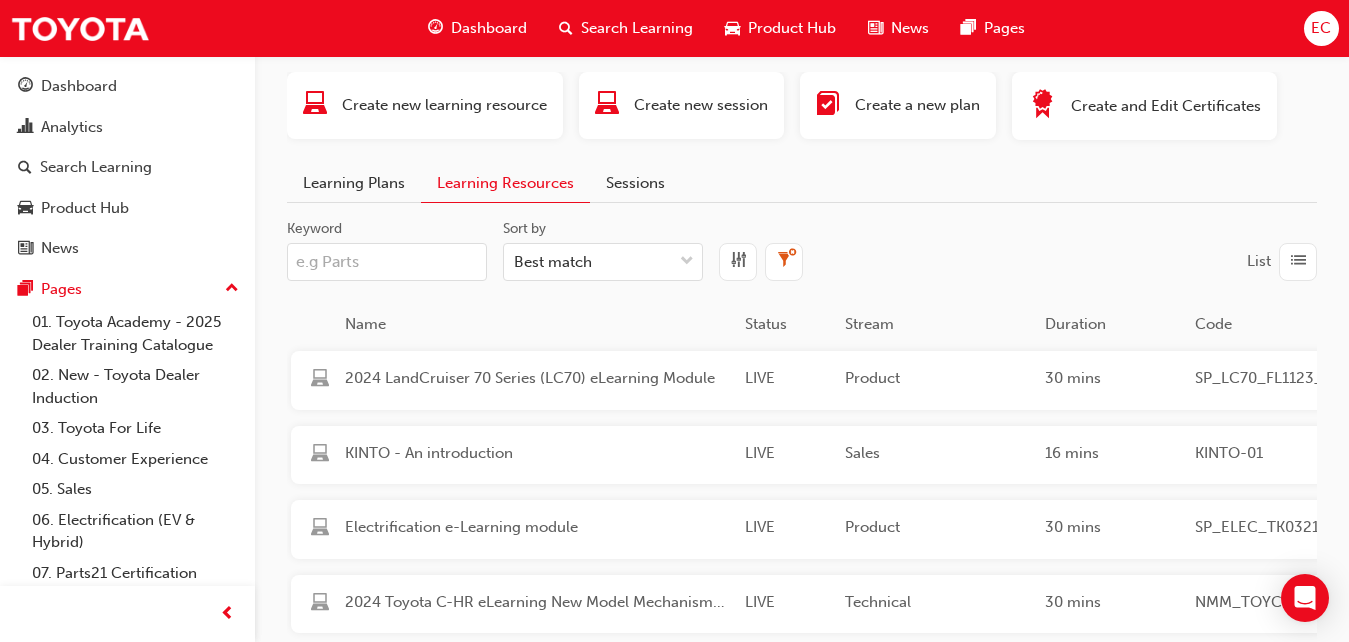 click on "Keyword" at bounding box center (387, 262) 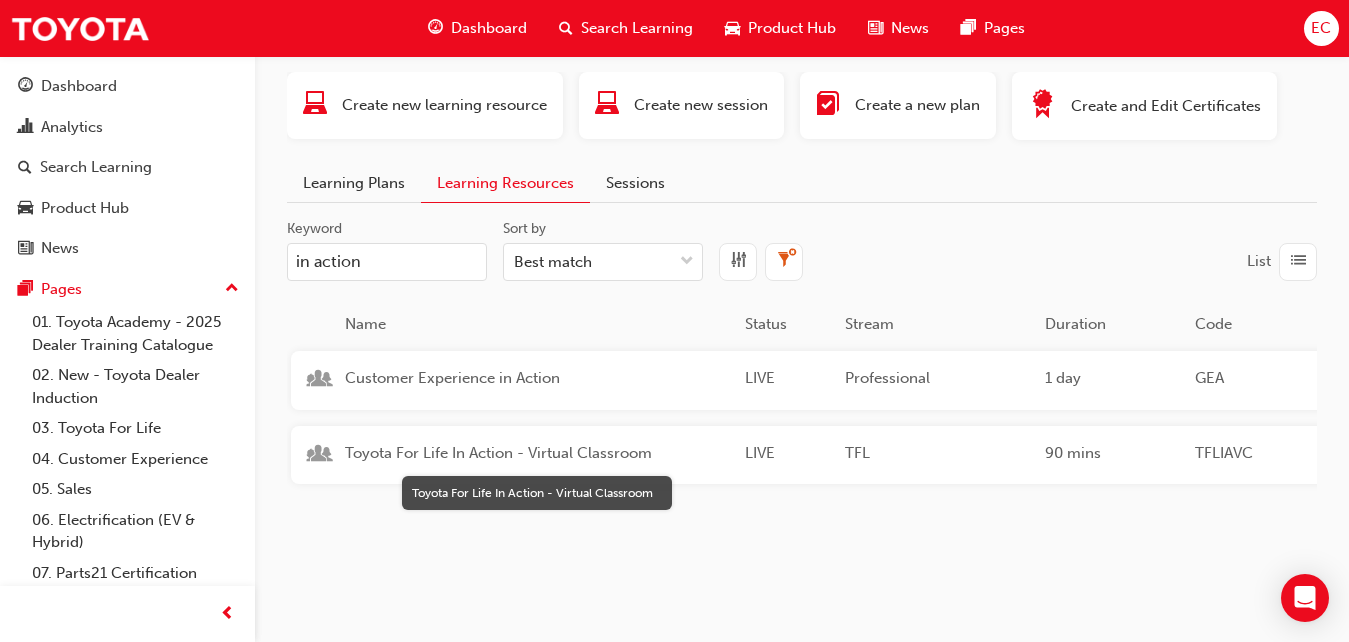 type on "in action" 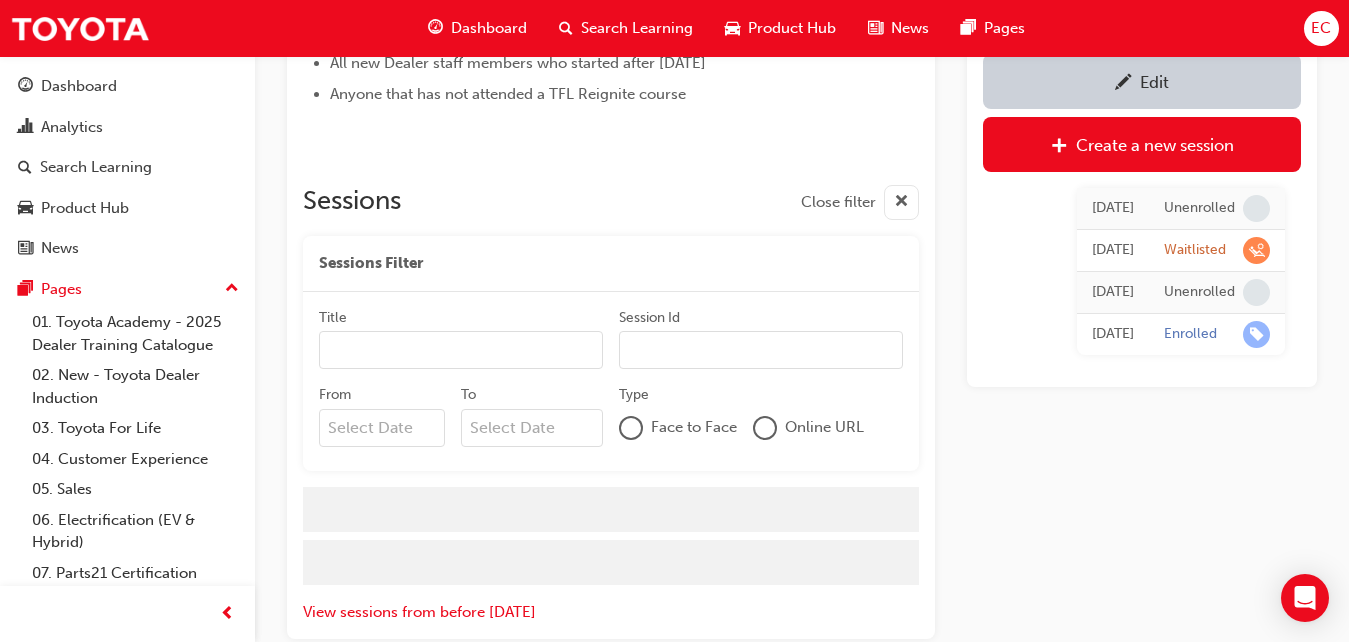 scroll, scrollTop: 1127, scrollLeft: 0, axis: vertical 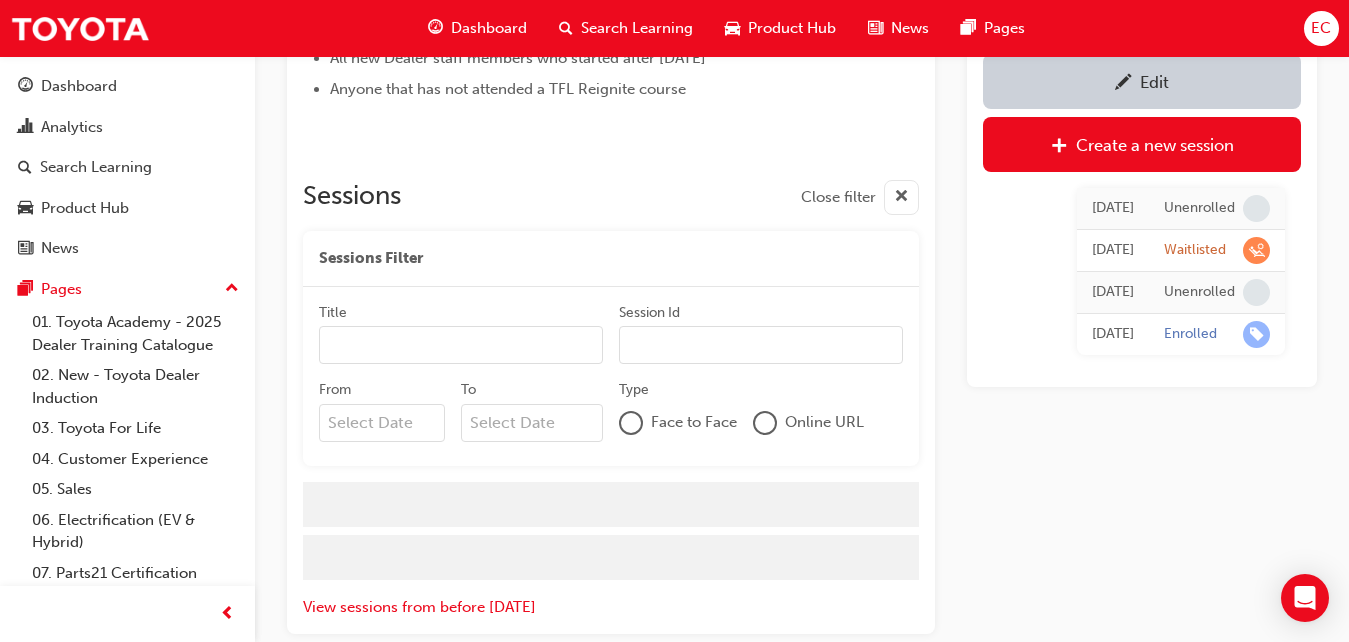 click on "From" at bounding box center (382, 423) 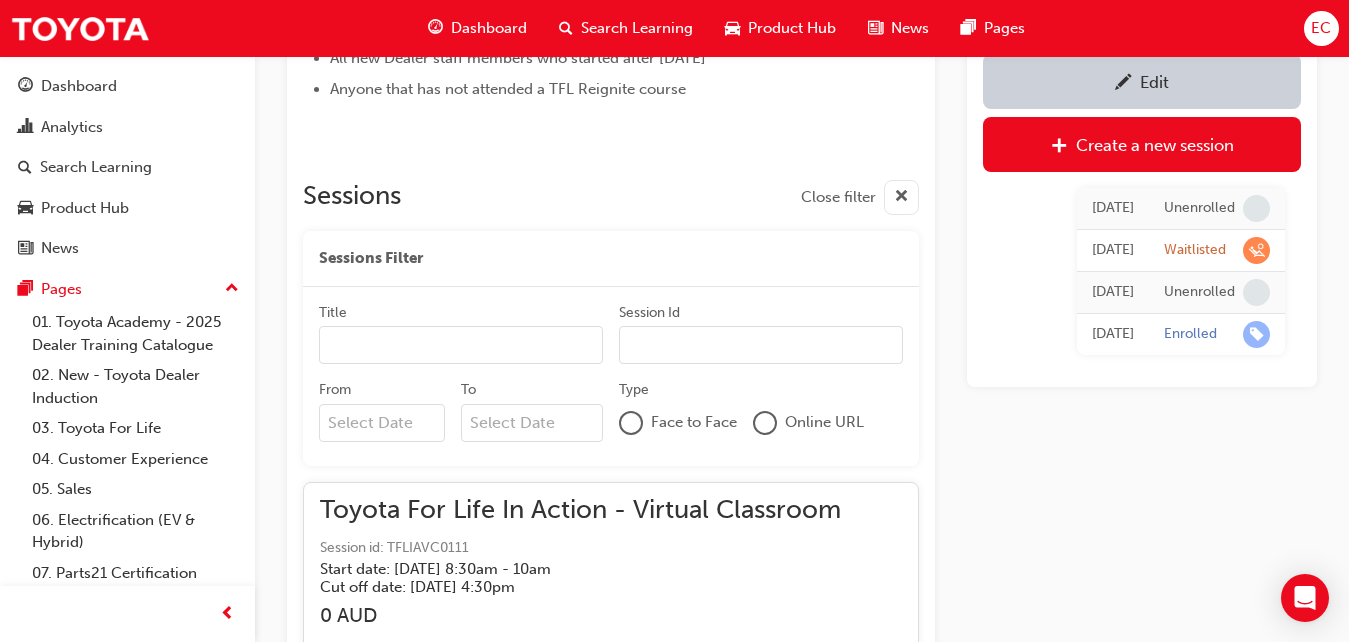 click on "Title Session Id From To Type Face to Face Online URL" at bounding box center [611, 376] 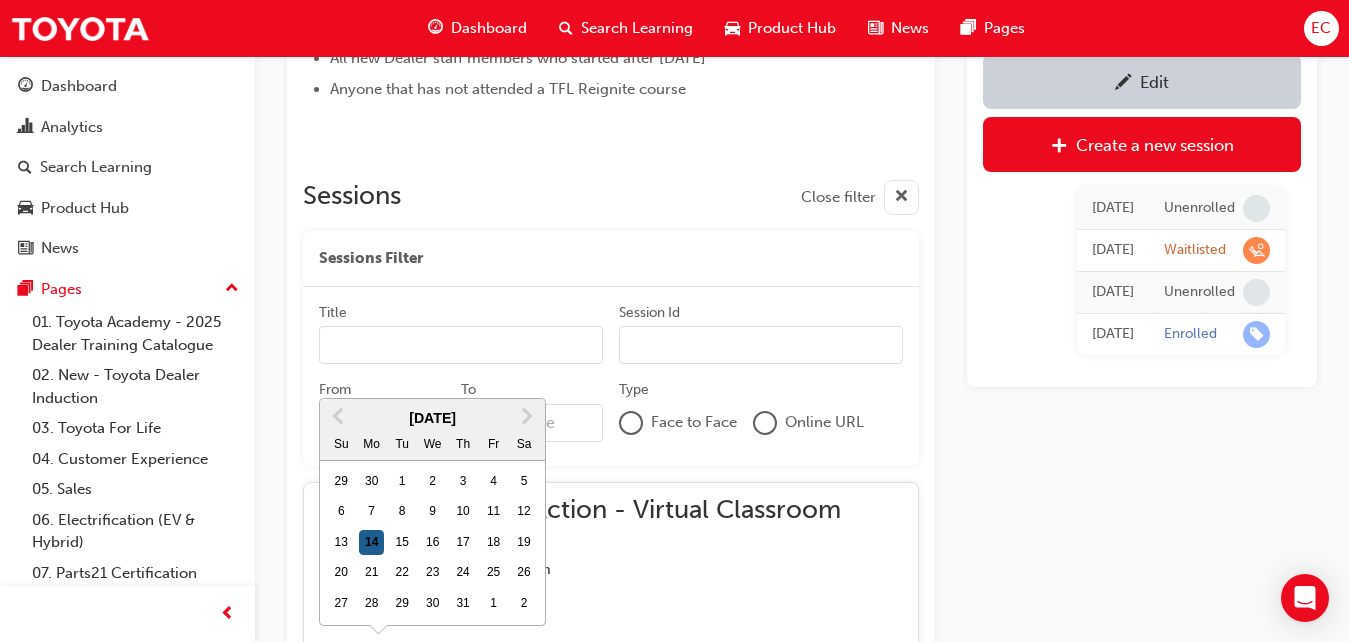 click on "14" at bounding box center (372, 543) 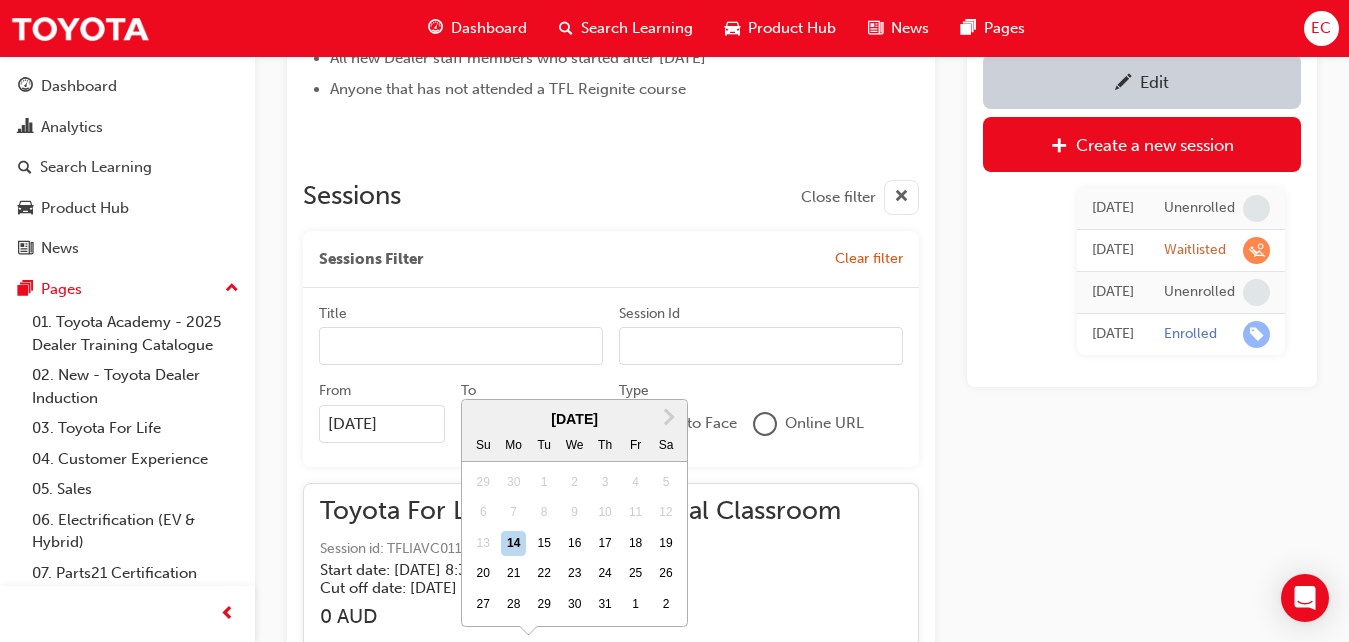 click on "To Next Month [DATE] Su Mo Tu We Th Fr Sa 29 30 1 2 3 4 5 6 7 8 9 10 11 12 13 14 15 16 17 18 19 20 21 22 23 24 25 26 27 28 29 30 31 1 2" at bounding box center [532, 424] 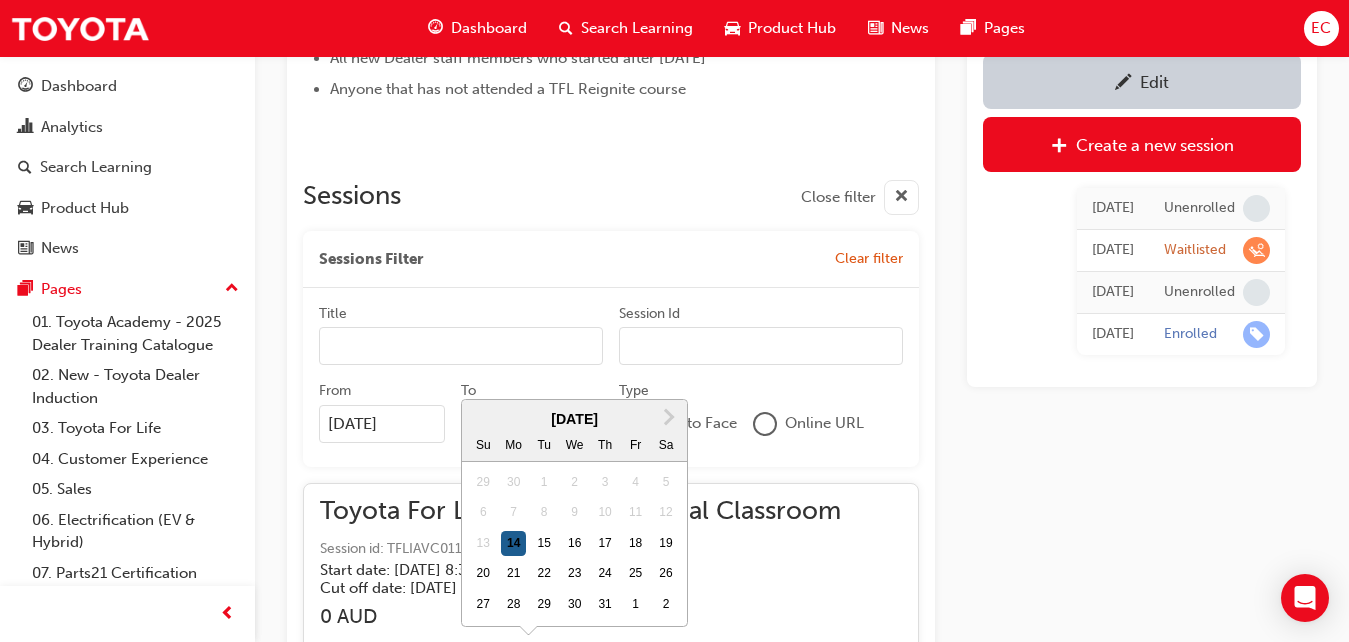 click on "14" at bounding box center (514, 544) 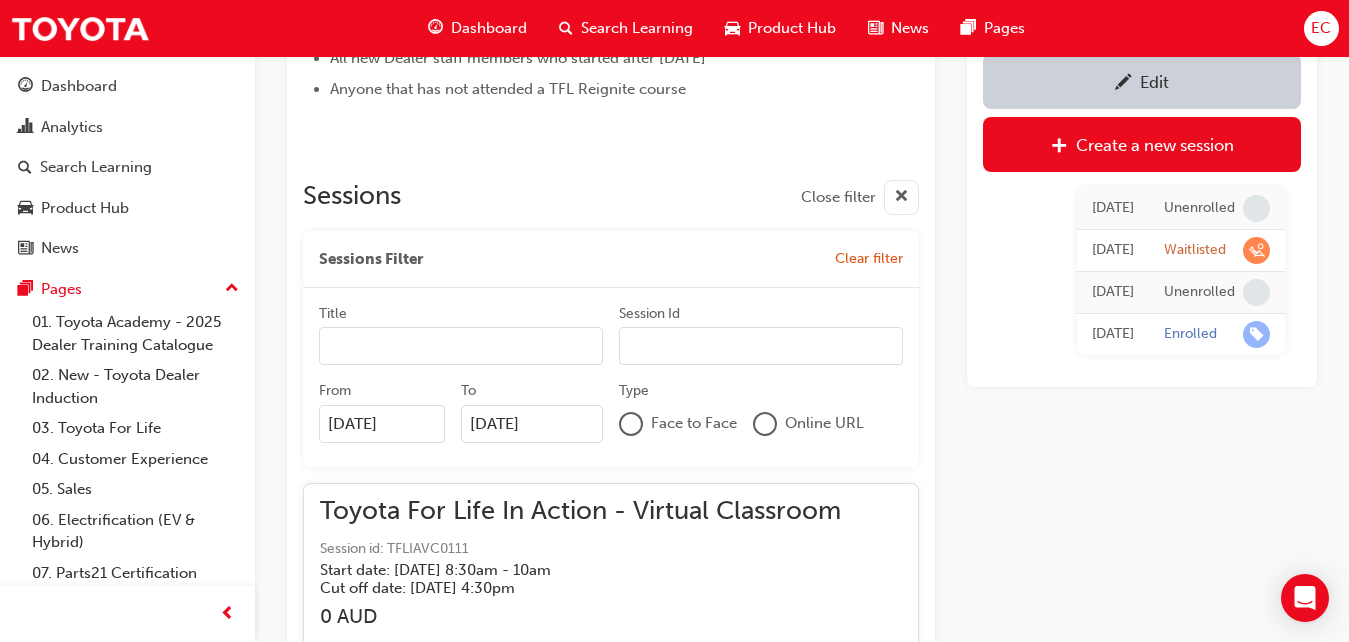 click at bounding box center [765, 424] 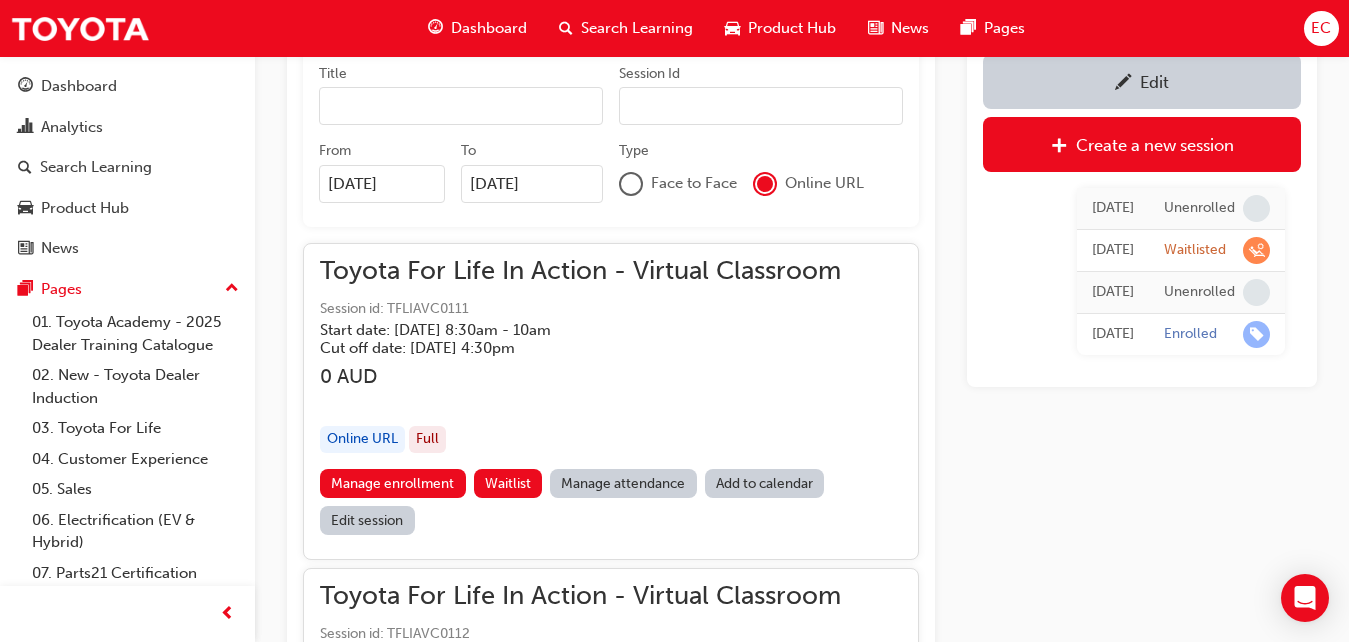 scroll, scrollTop: 1384, scrollLeft: 0, axis: vertical 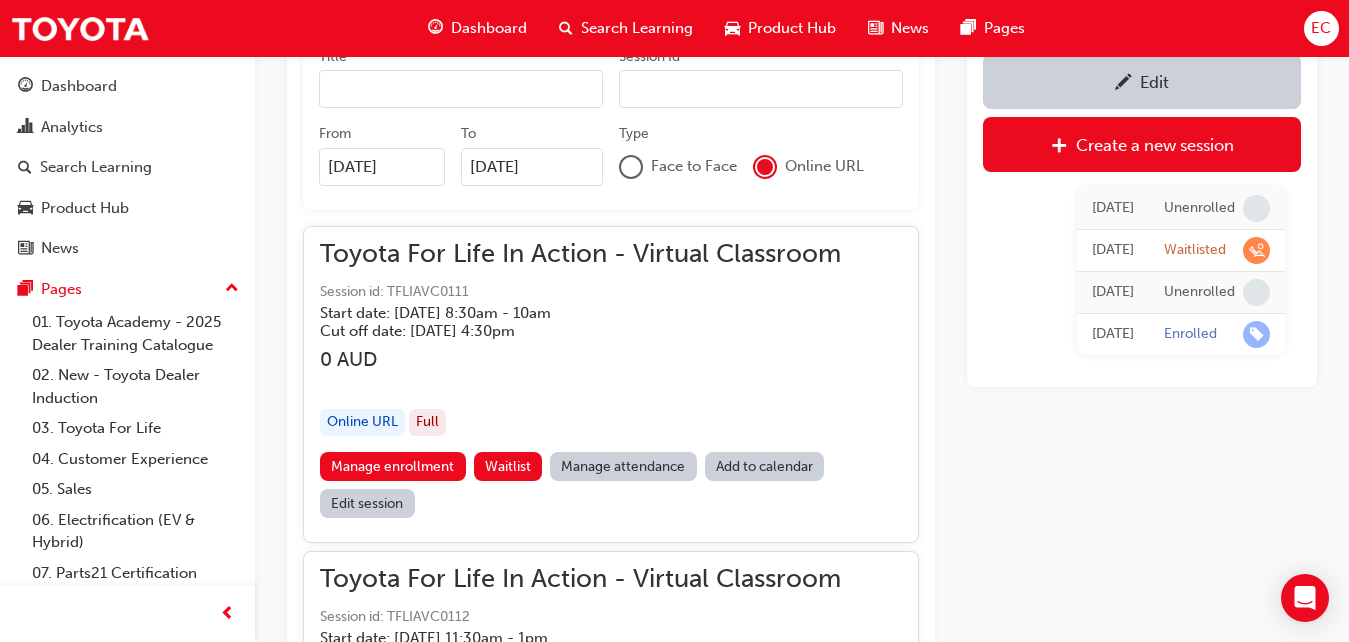 click on "Manage attendance" at bounding box center (623, 466) 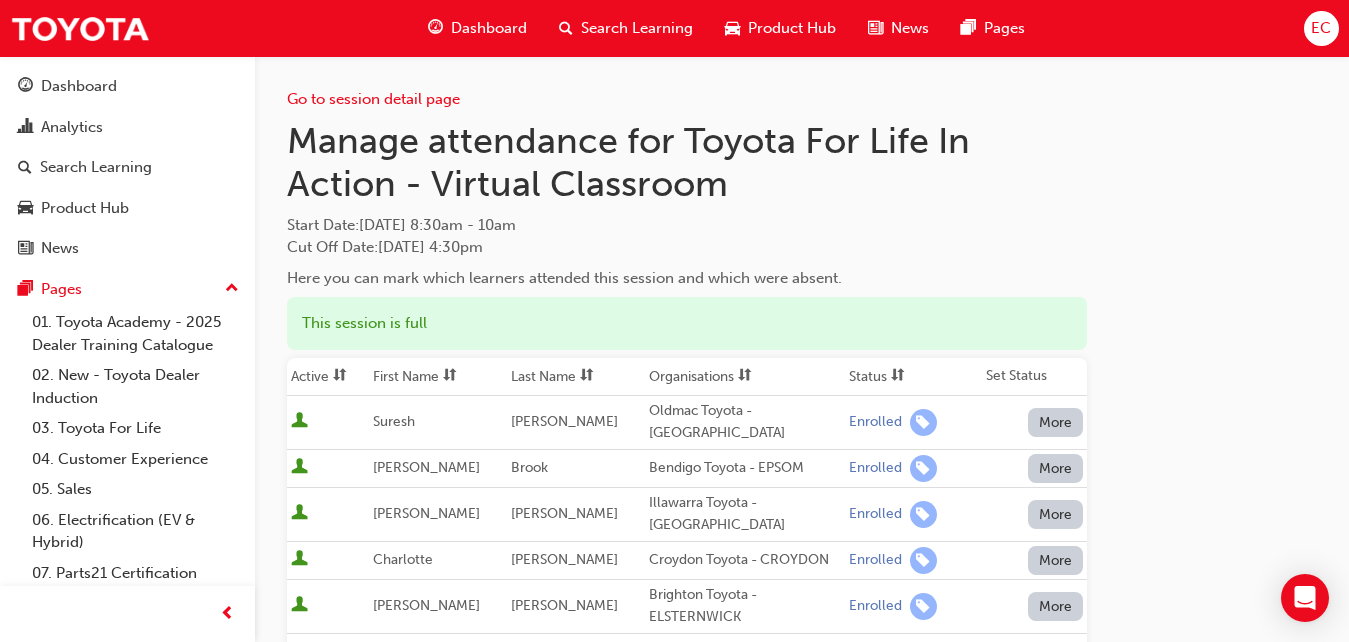 click on "First Name" at bounding box center [438, 377] 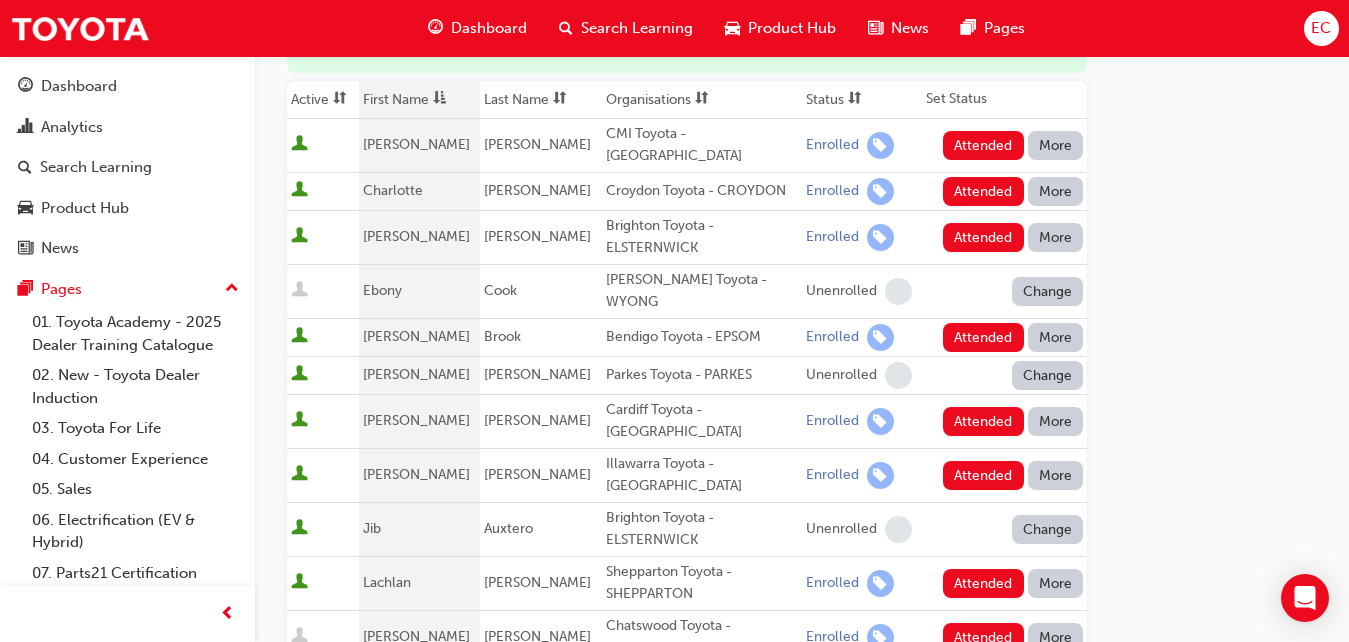 scroll, scrollTop: 279, scrollLeft: 0, axis: vertical 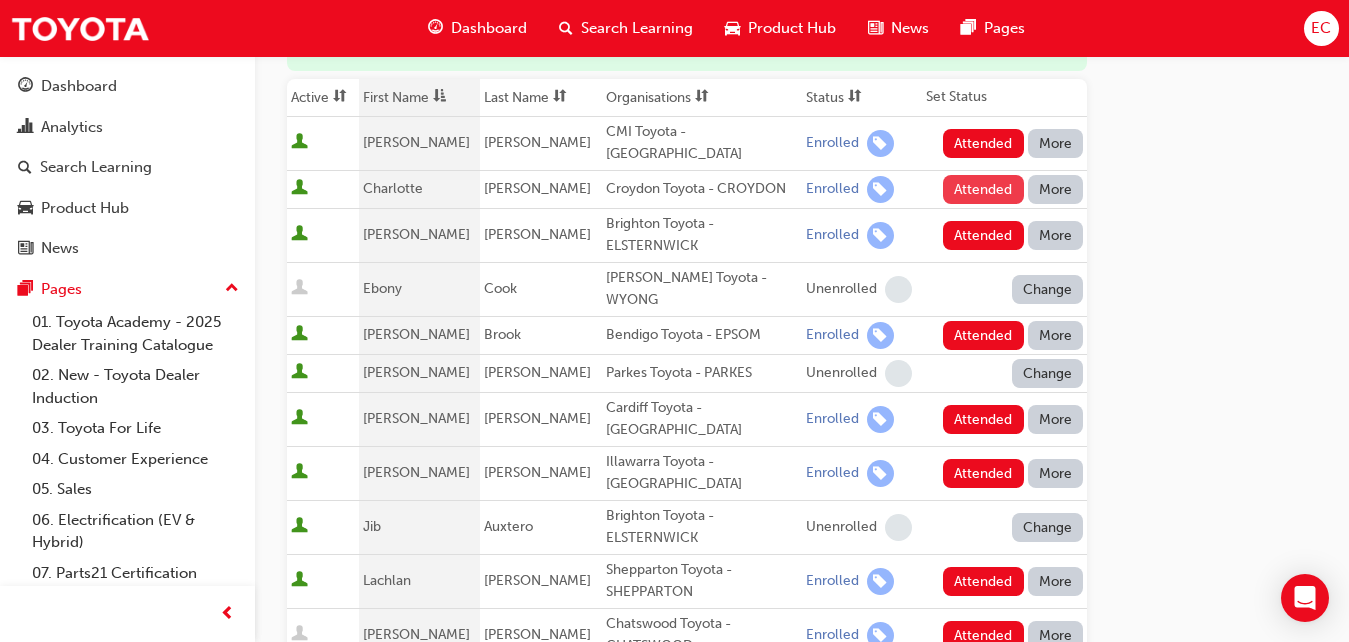 click on "Attended" at bounding box center [983, 189] 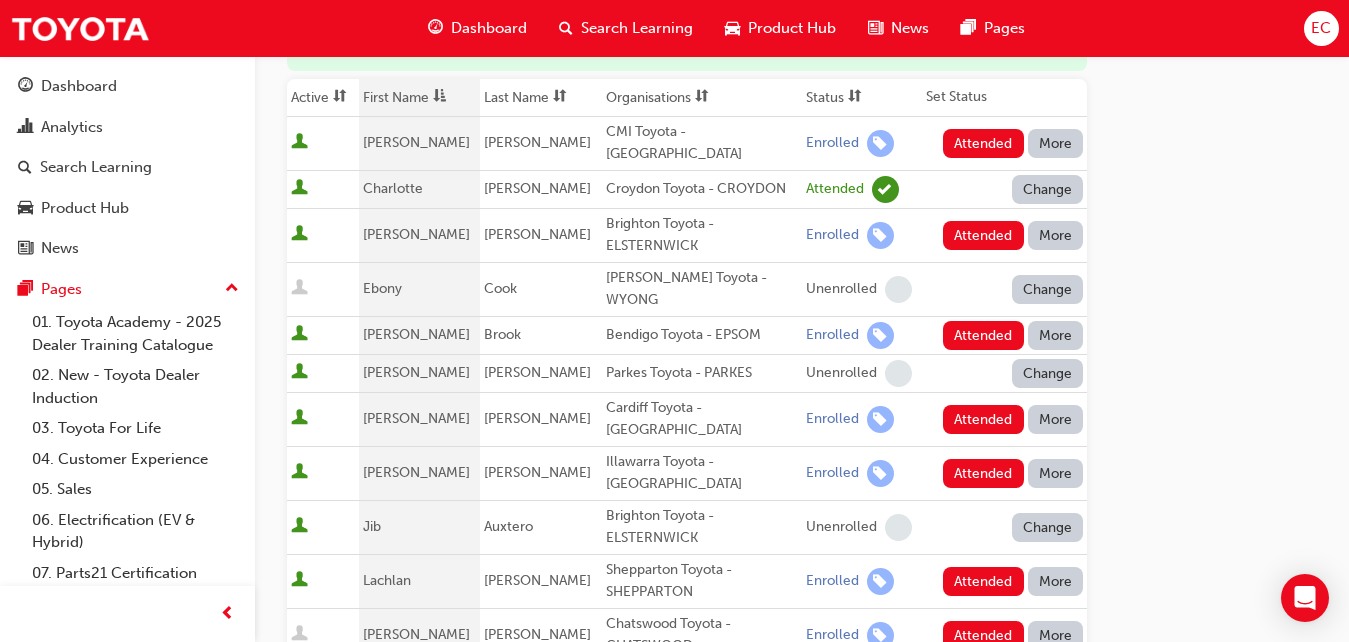 click on "More" at bounding box center [1056, 143] 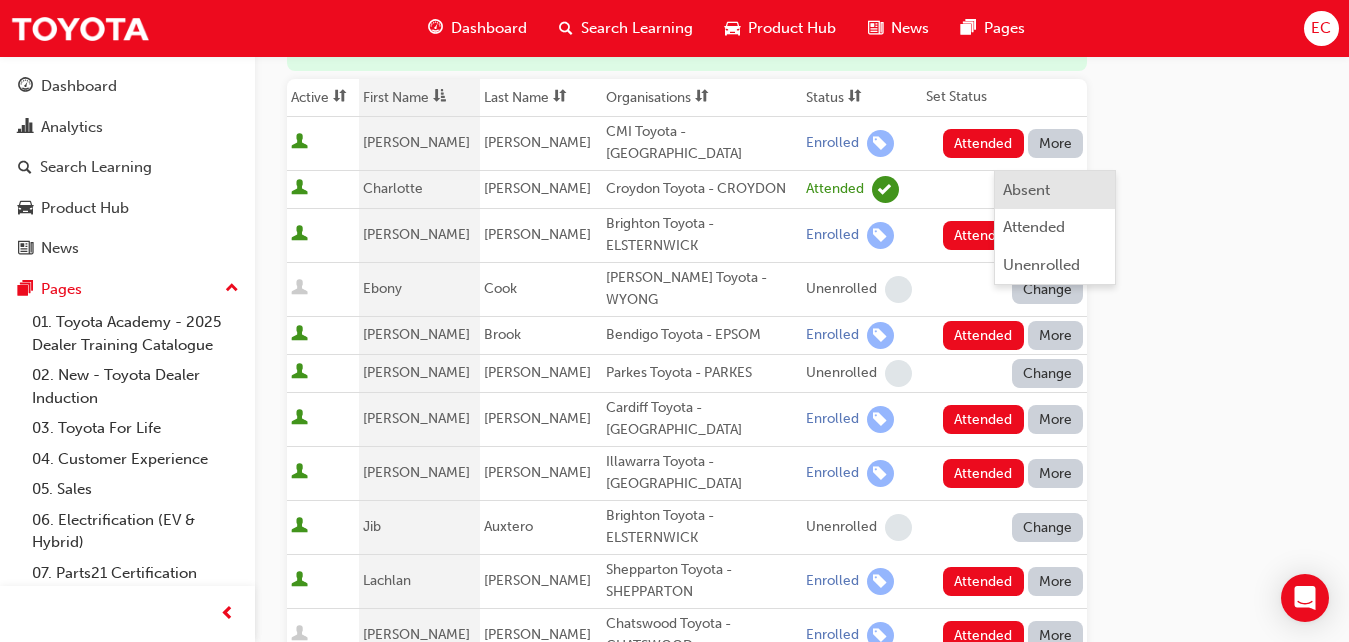 click on "Absent" at bounding box center [1026, 190] 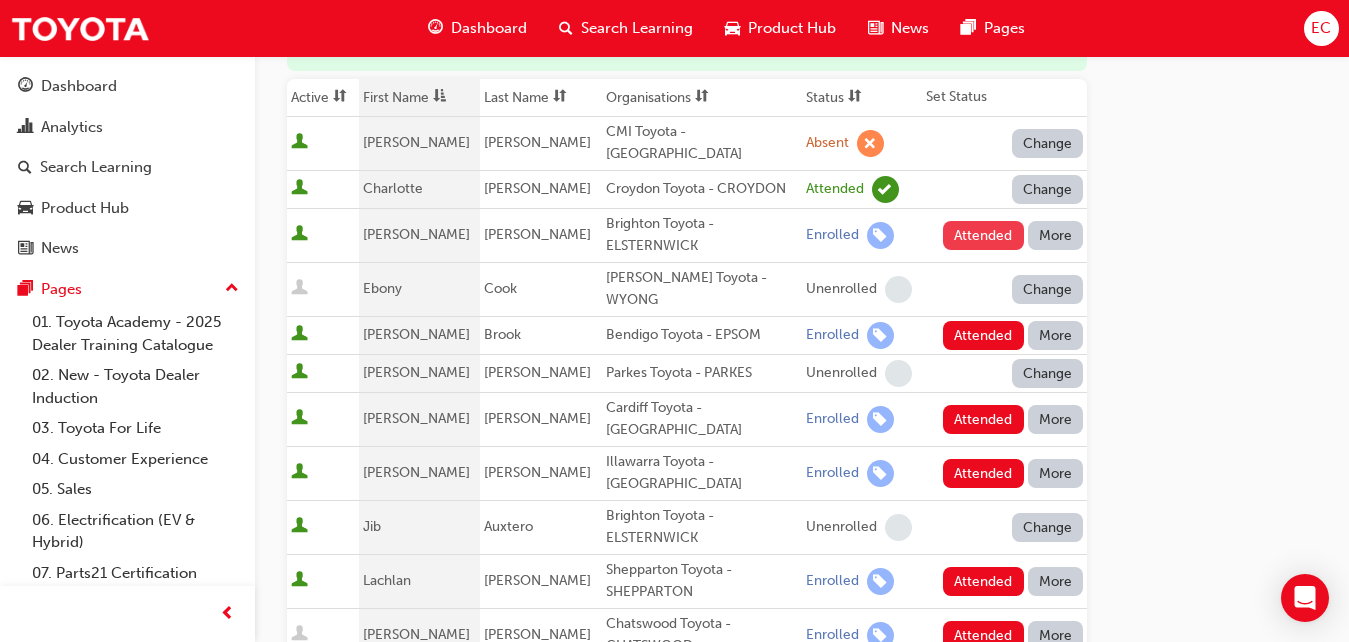 click on "Attended" at bounding box center [983, 235] 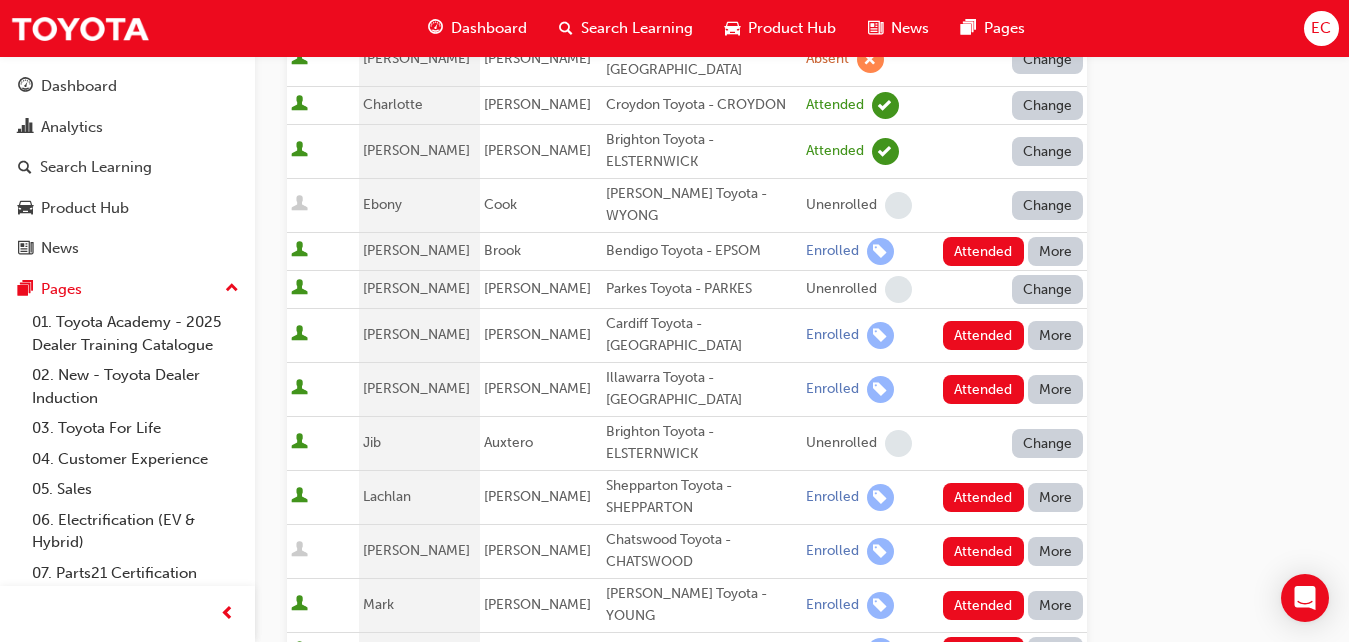 scroll, scrollTop: 364, scrollLeft: 0, axis: vertical 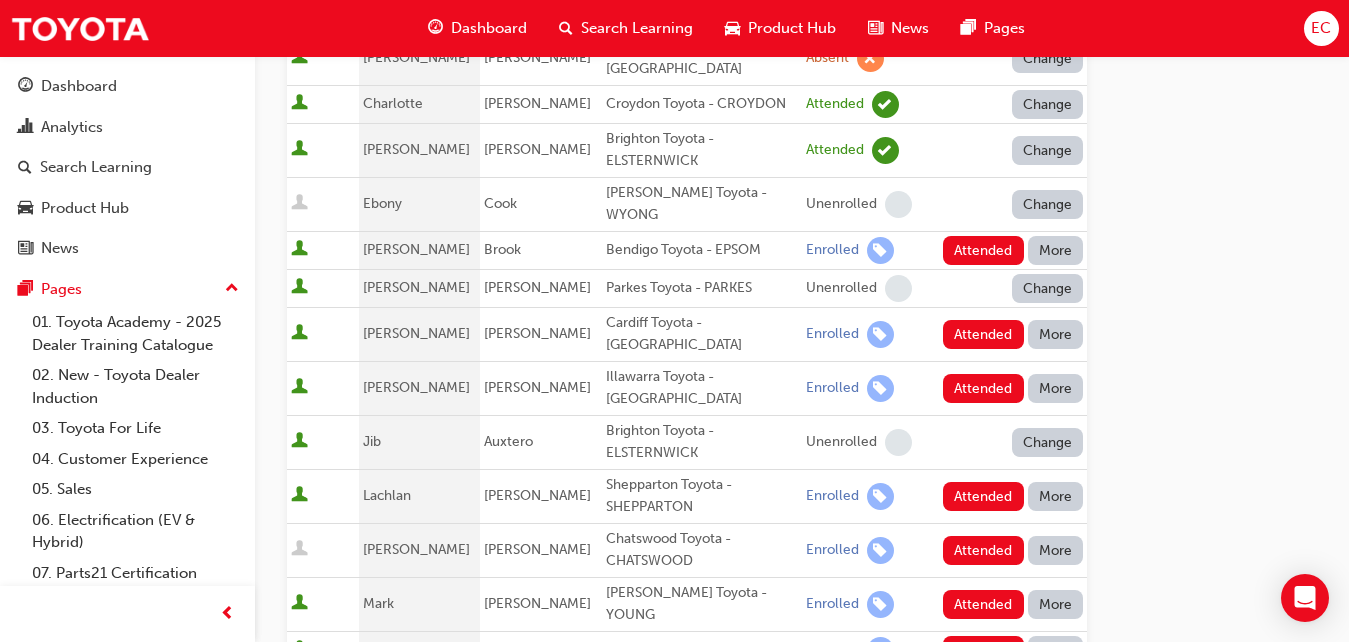 click on "More" at bounding box center (1056, 250) 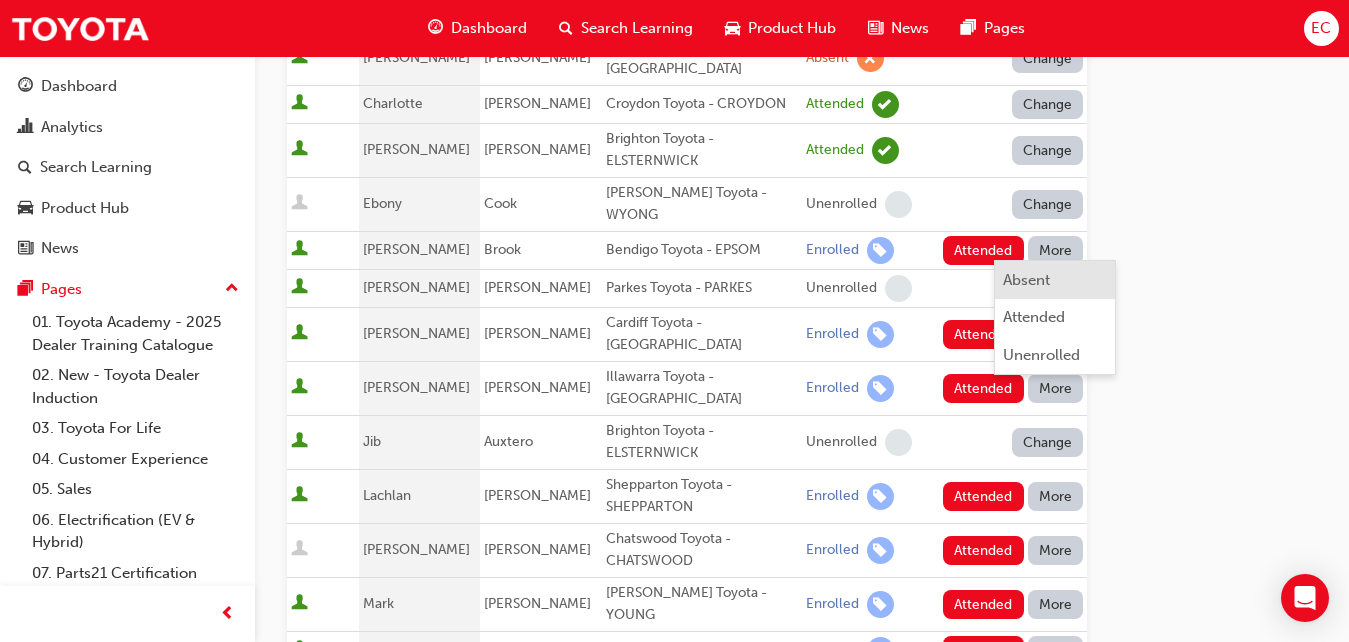 click on "Absent" at bounding box center [1026, 280] 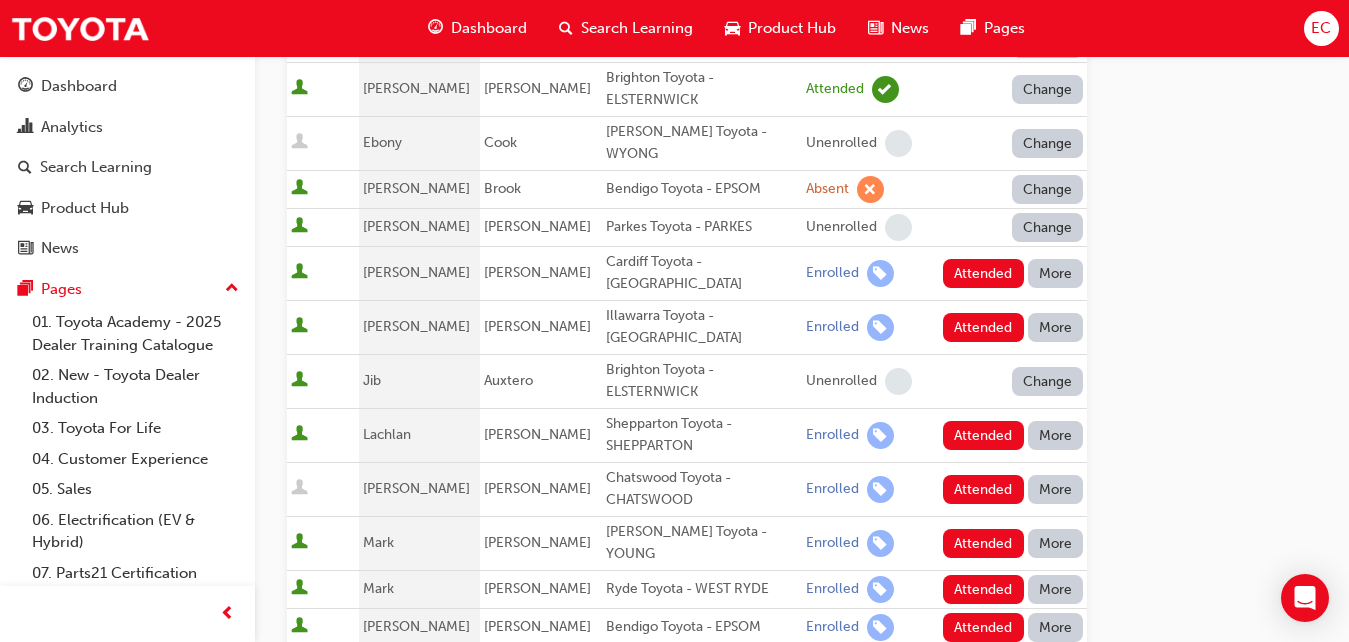 scroll, scrollTop: 439, scrollLeft: 0, axis: vertical 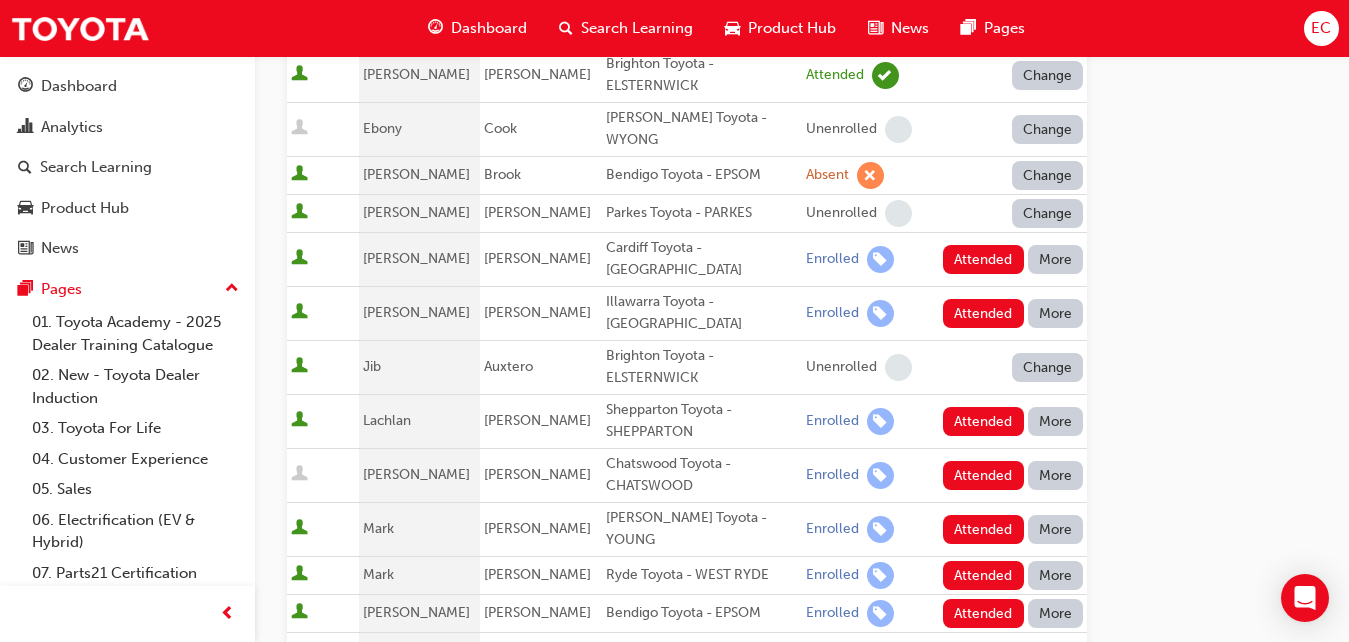 click on "More" at bounding box center [1056, 259] 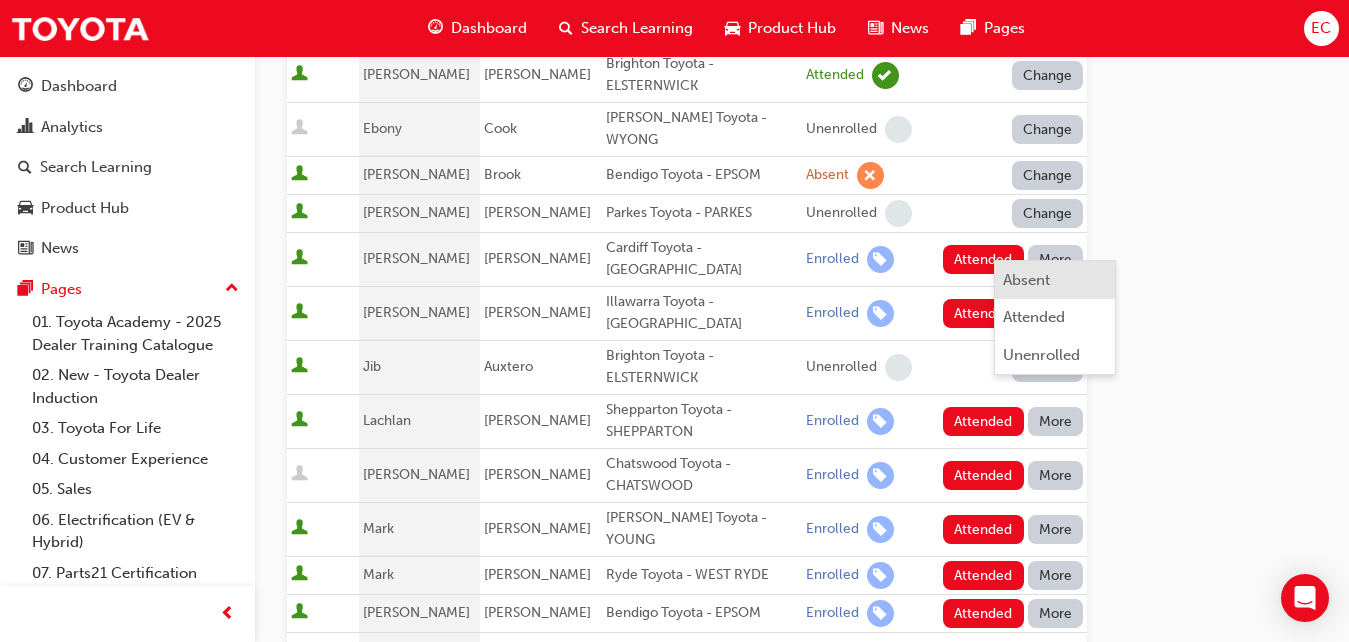 click on "Absent" at bounding box center (1026, 280) 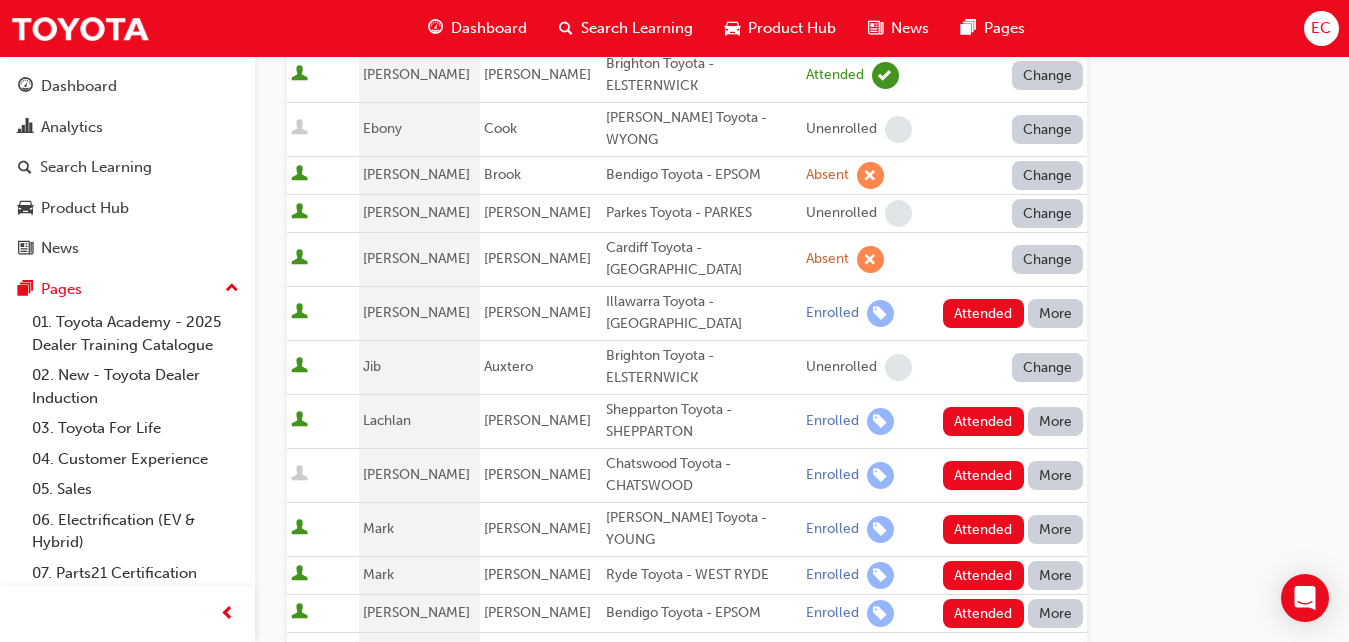 click on "More" at bounding box center [1056, 313] 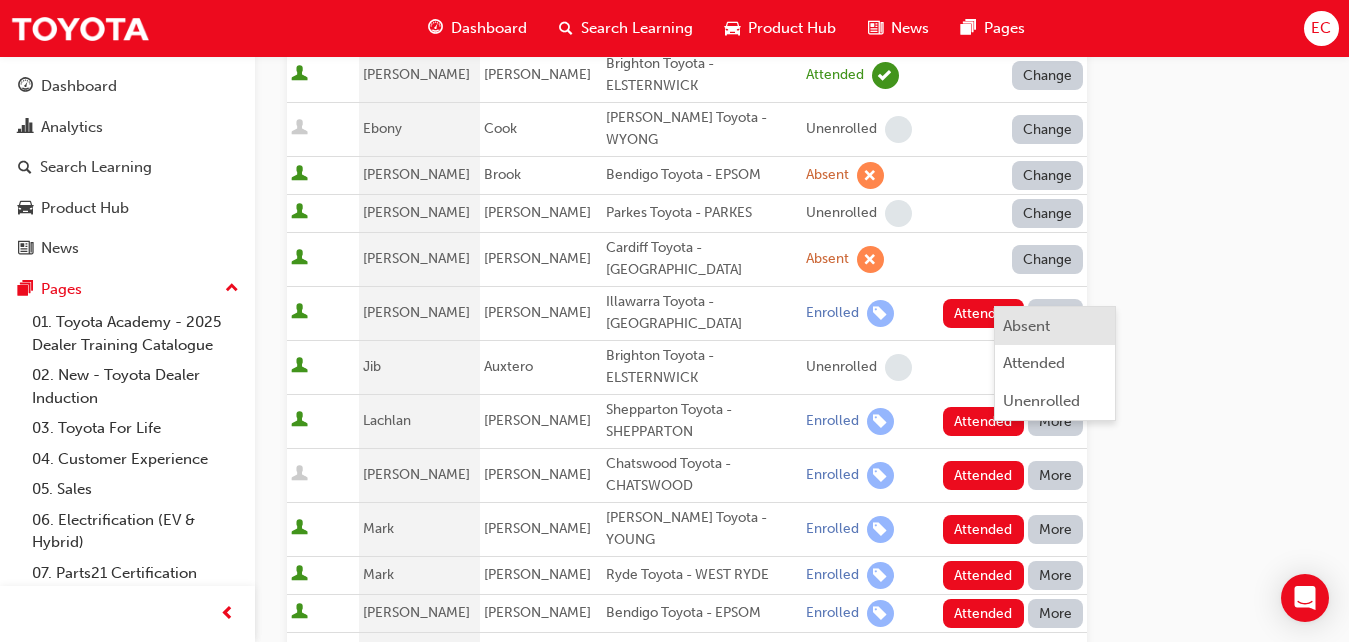 click on "Absent" at bounding box center [1026, 326] 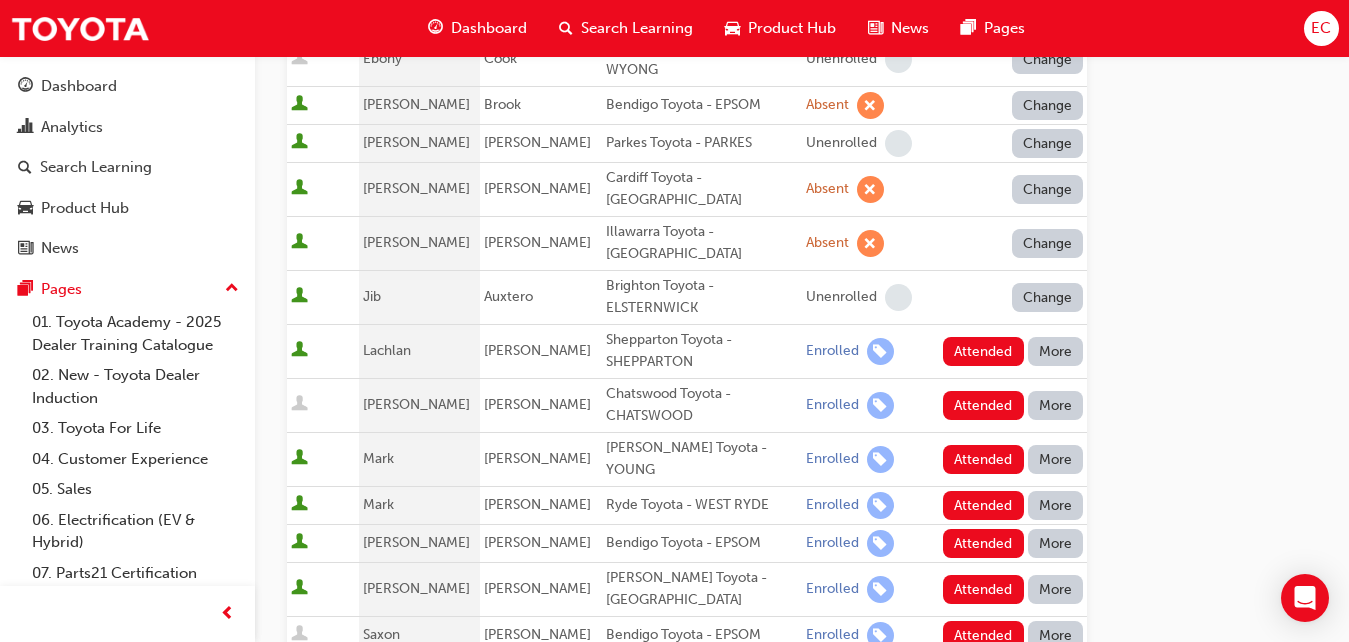 scroll, scrollTop: 513, scrollLeft: 0, axis: vertical 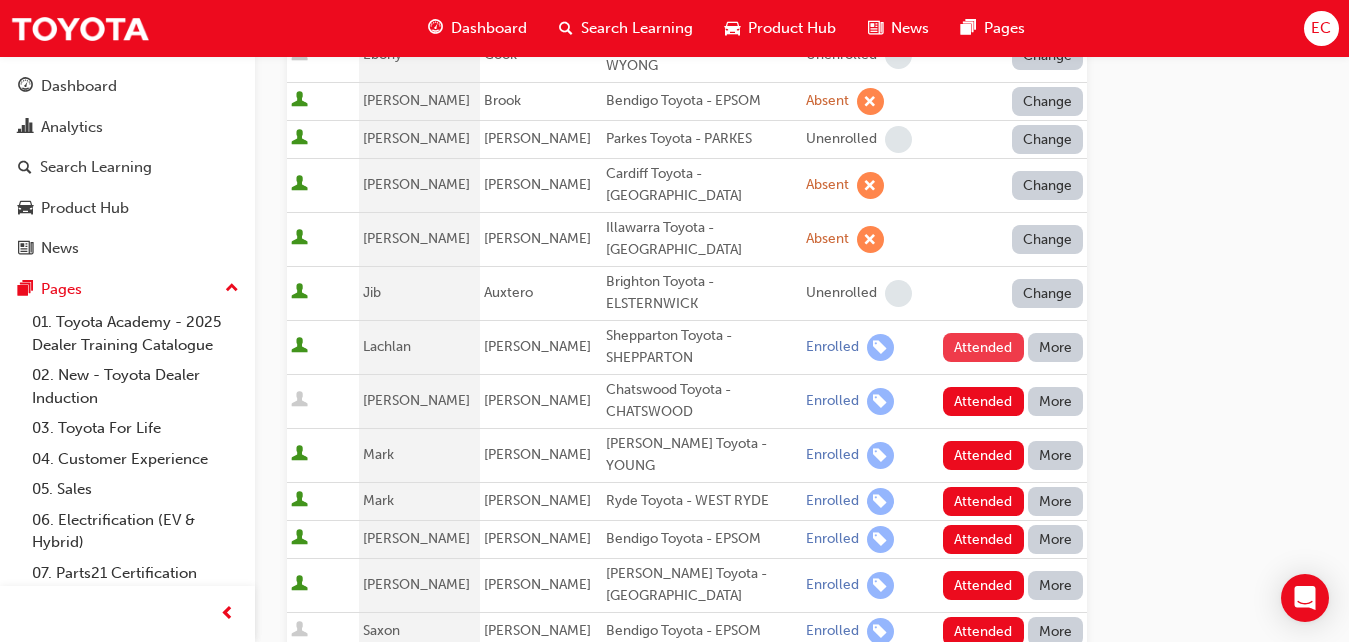 click on "Attended" at bounding box center [983, 347] 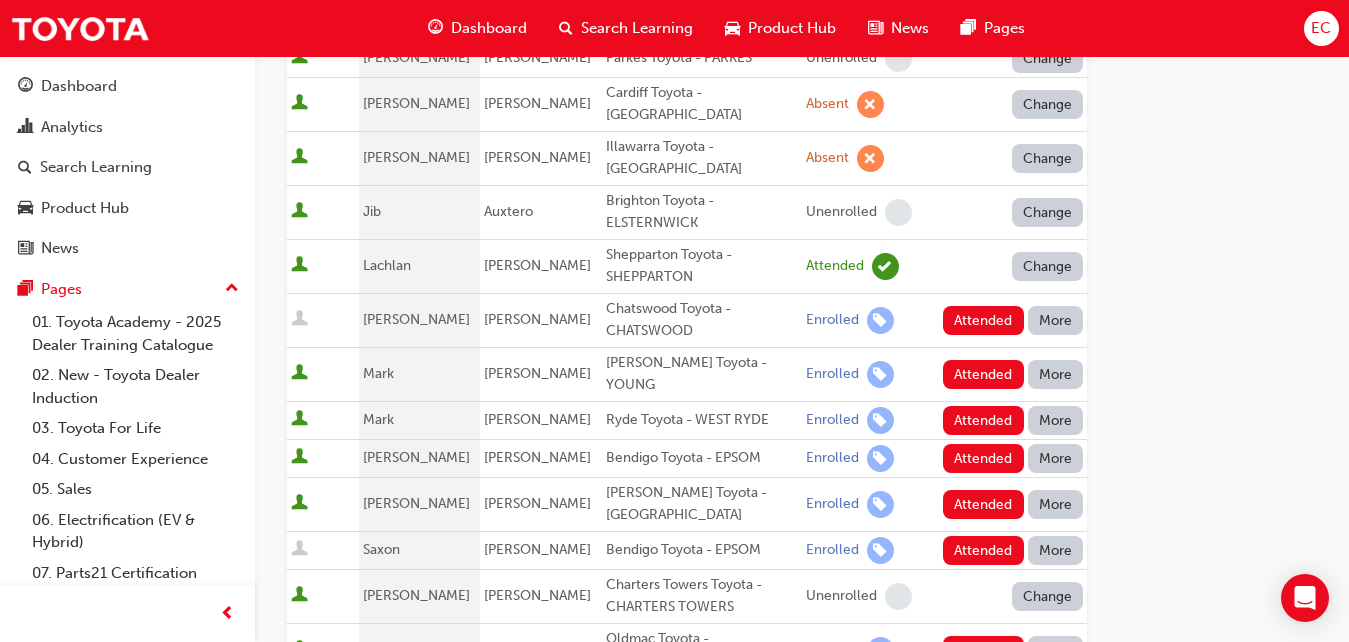 scroll, scrollTop: 596, scrollLeft: 0, axis: vertical 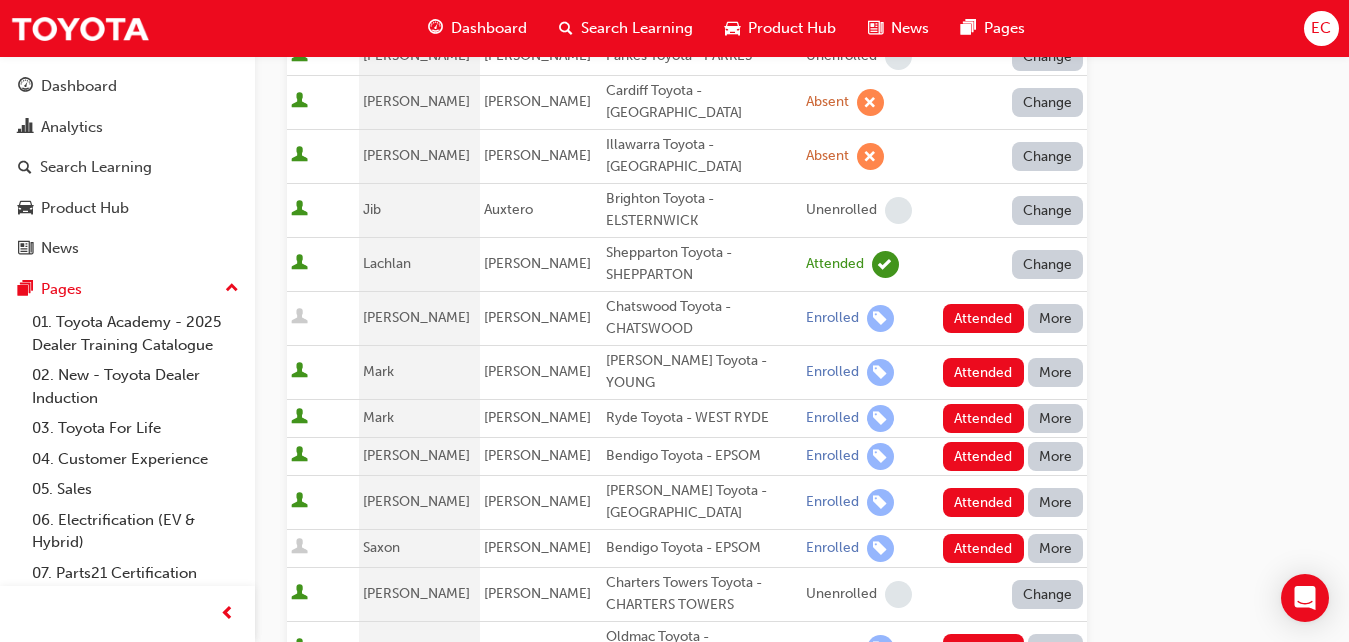click on "More" at bounding box center [1056, 318] 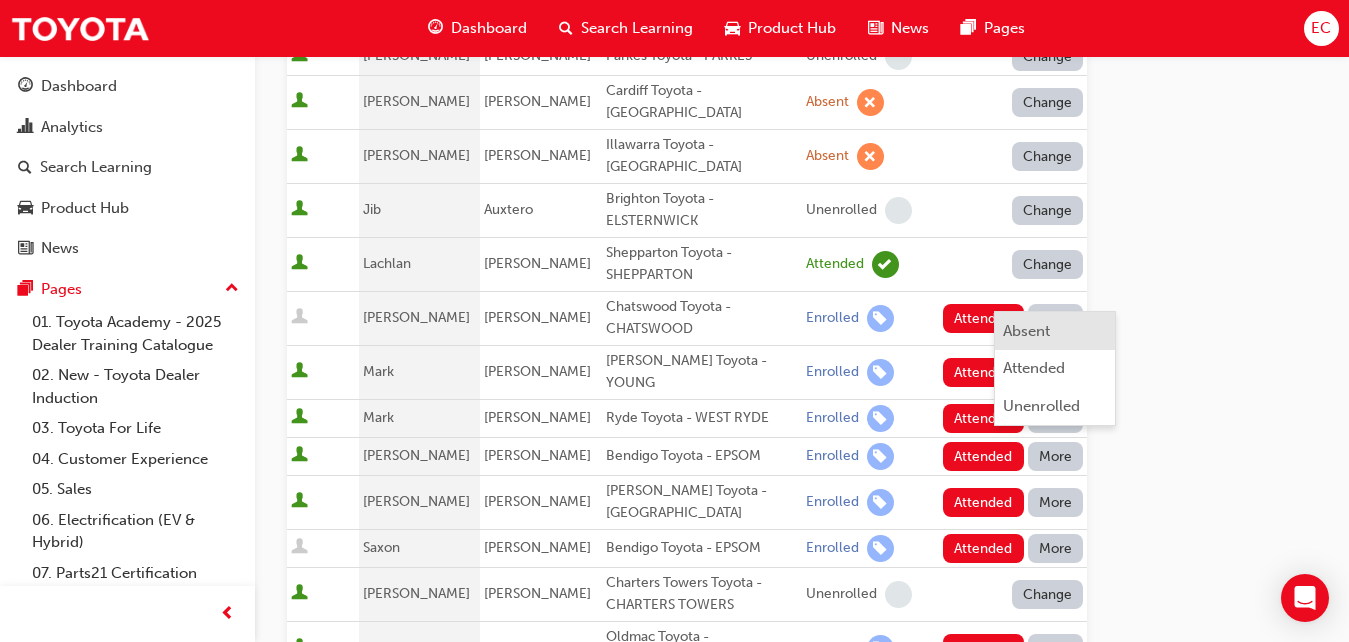 click on "Absent" at bounding box center [1026, 331] 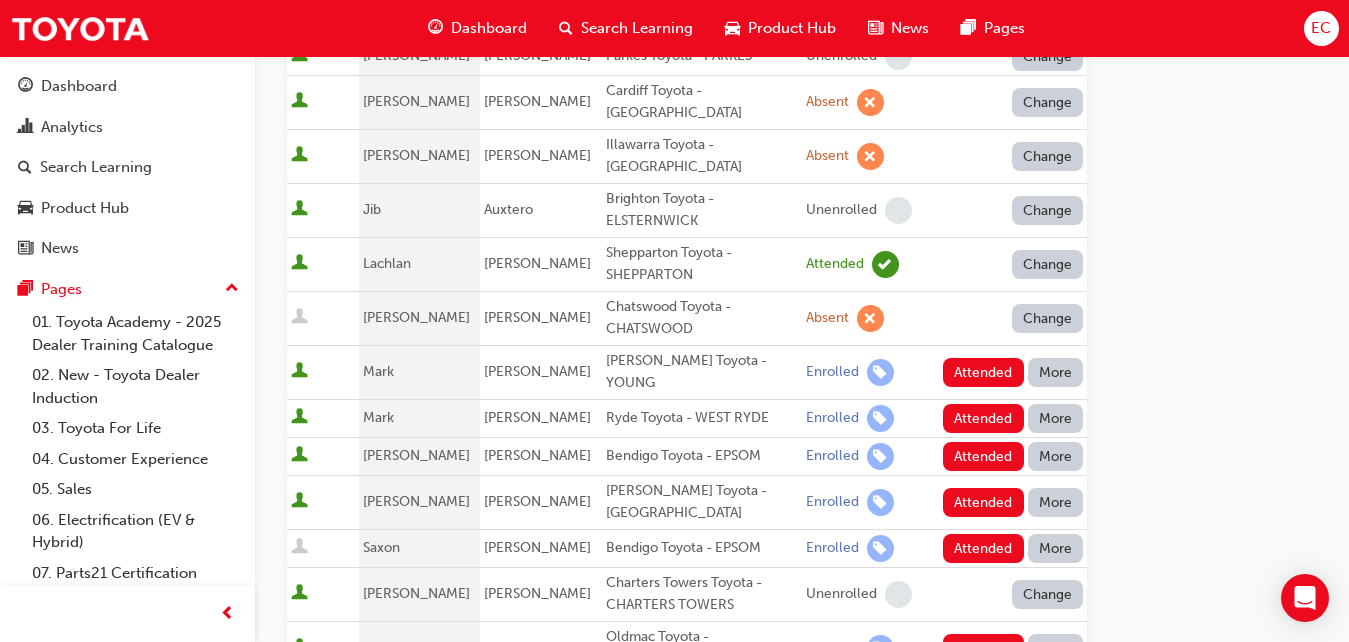 scroll, scrollTop: 669, scrollLeft: 0, axis: vertical 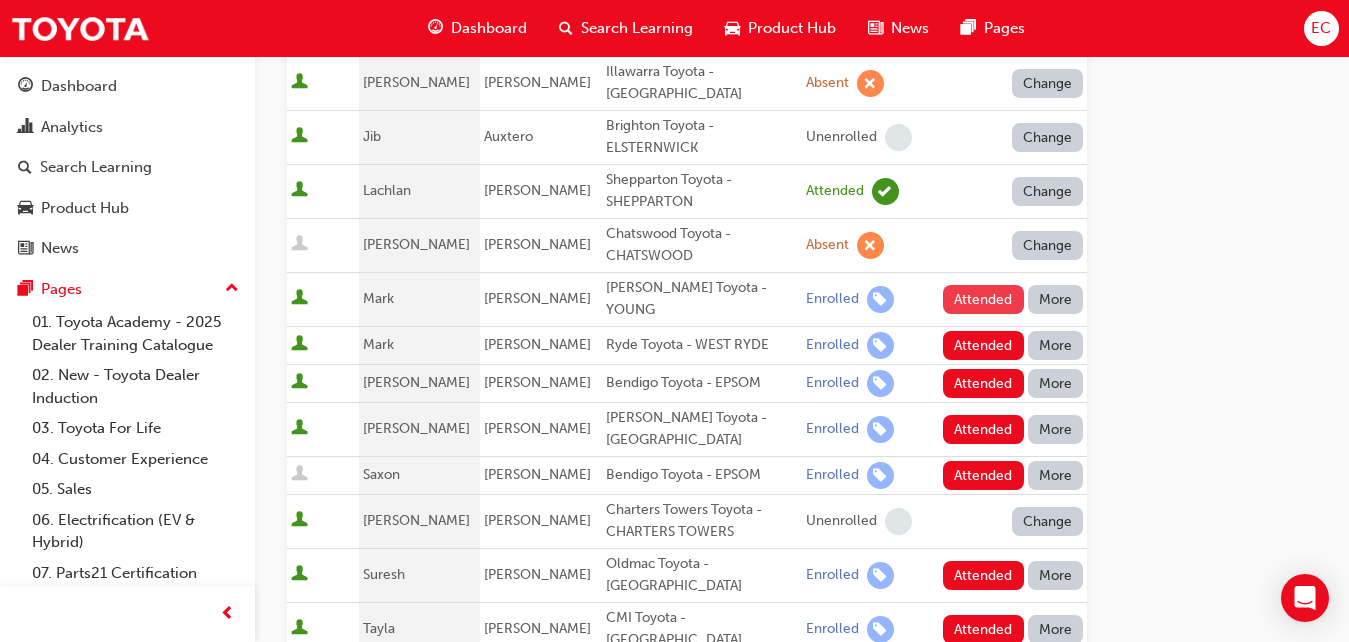 click on "Attended" at bounding box center (983, 299) 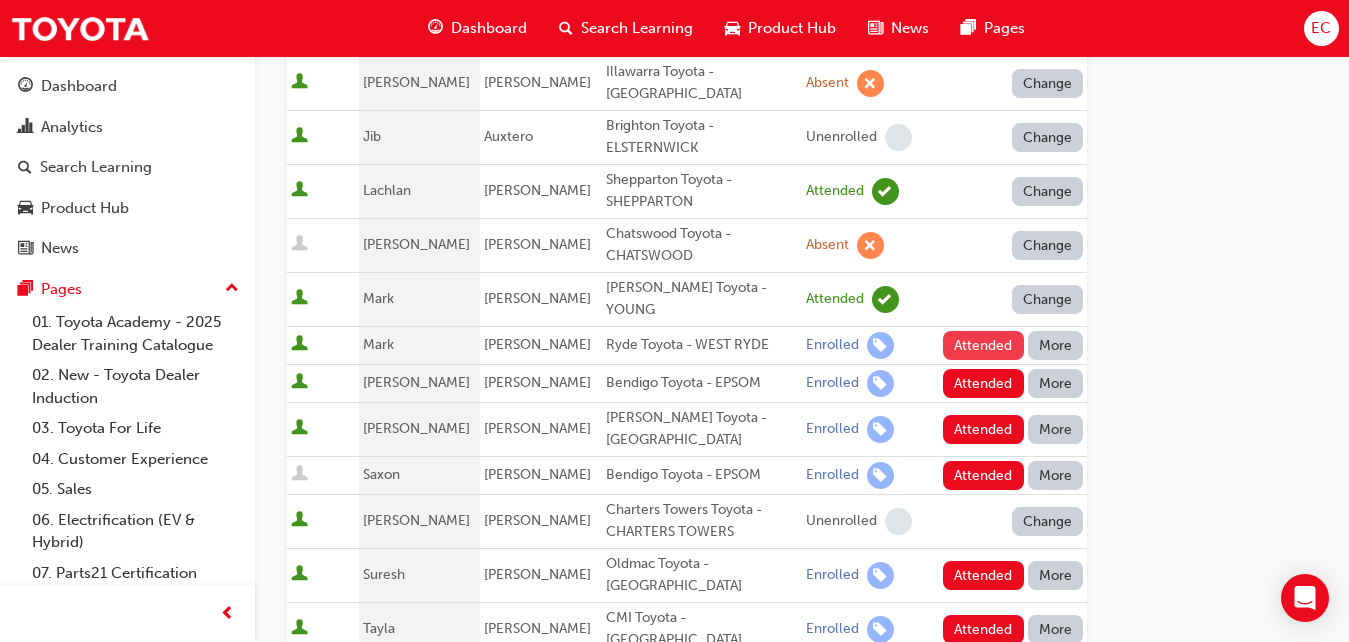 click on "Attended" at bounding box center (983, 345) 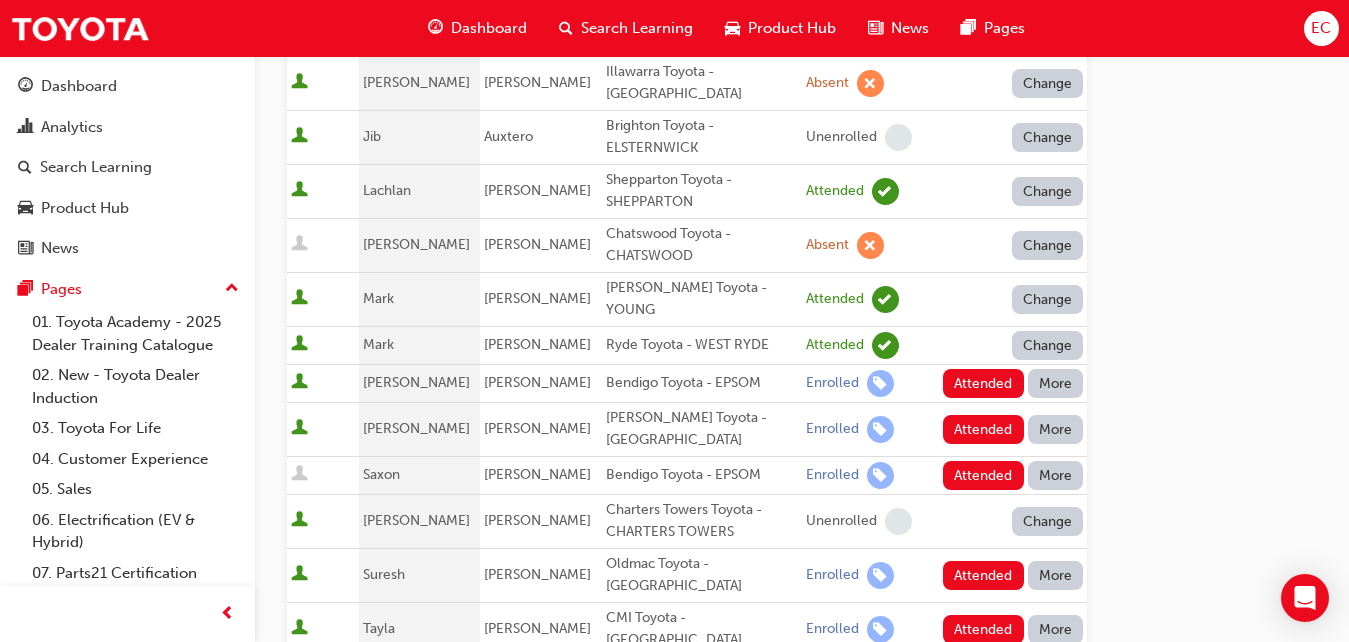 click on "More" at bounding box center [1056, 383] 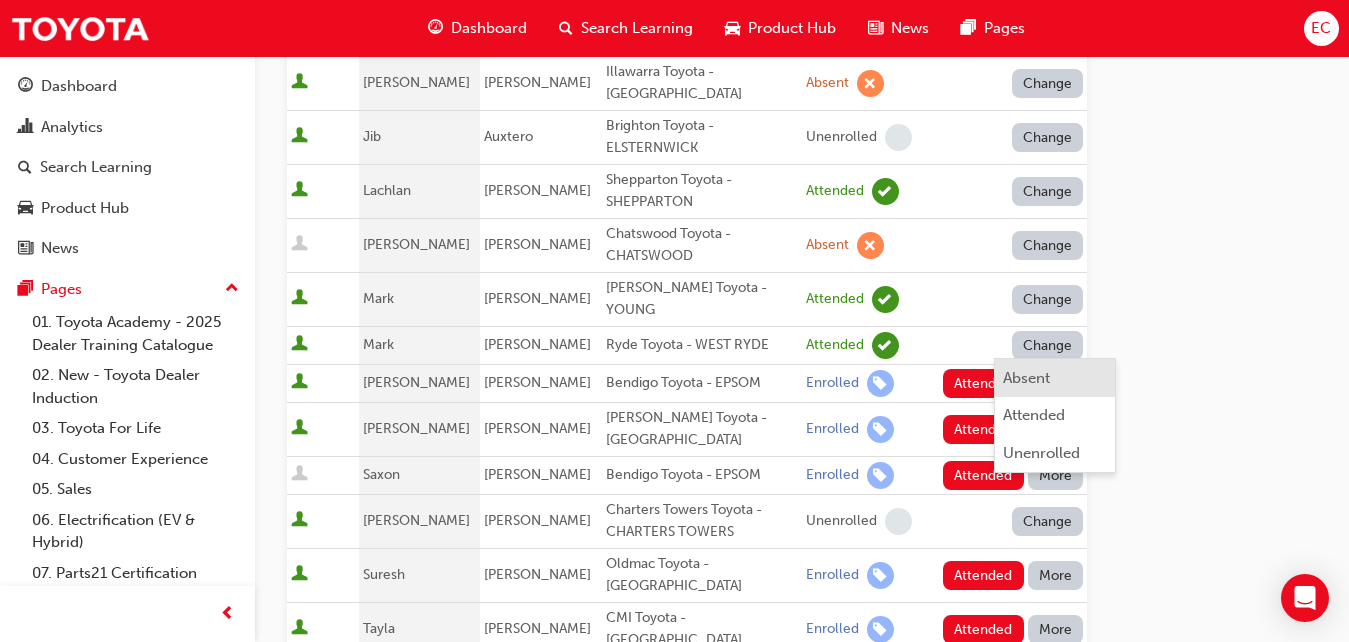click on "Absent" at bounding box center (1026, 378) 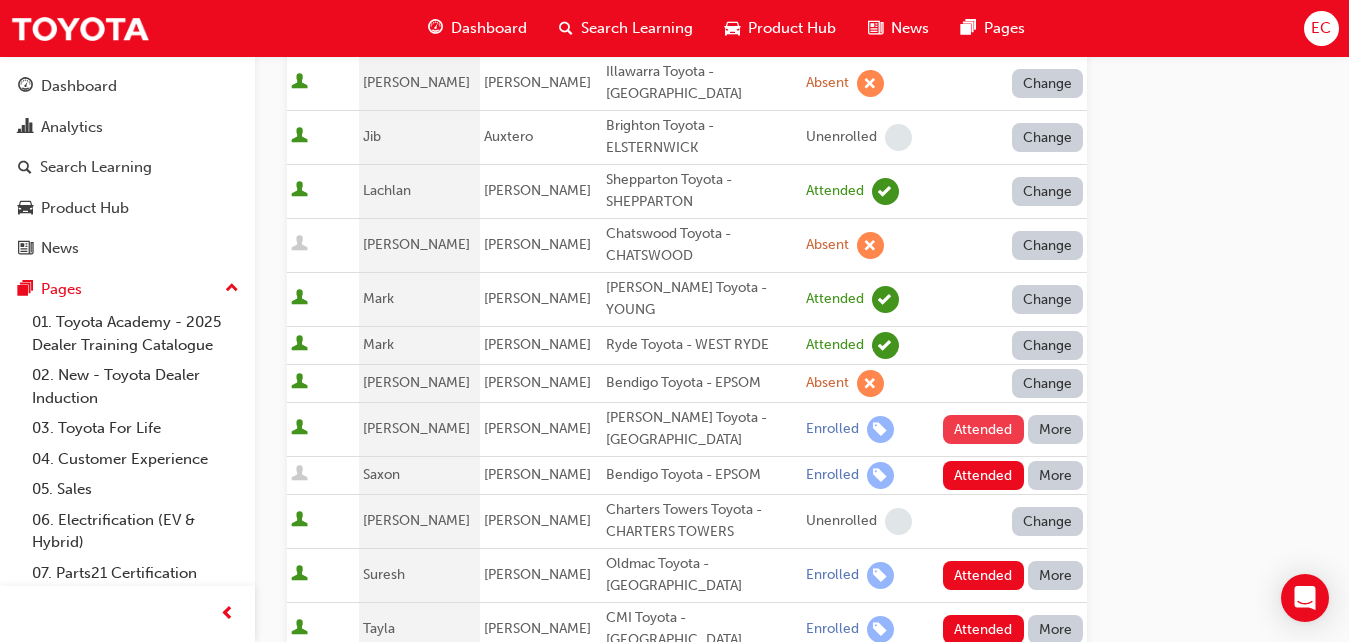 click on "Attended" at bounding box center (983, 429) 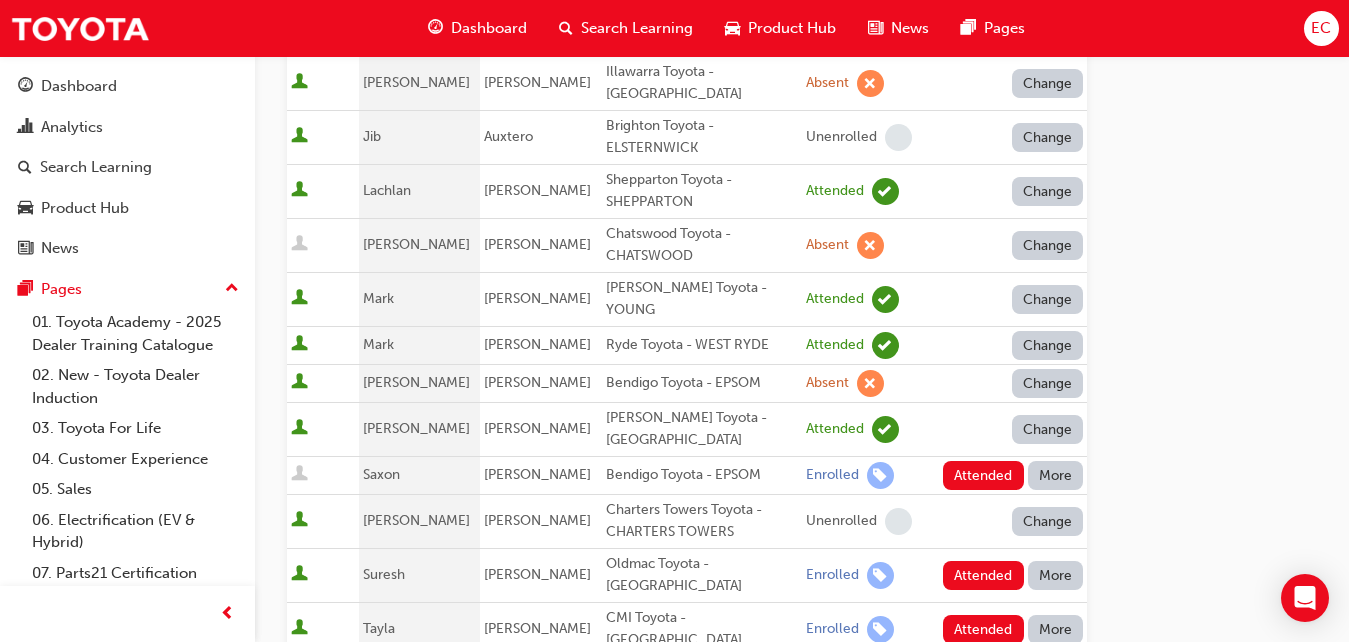 click on "More" at bounding box center (1056, 475) 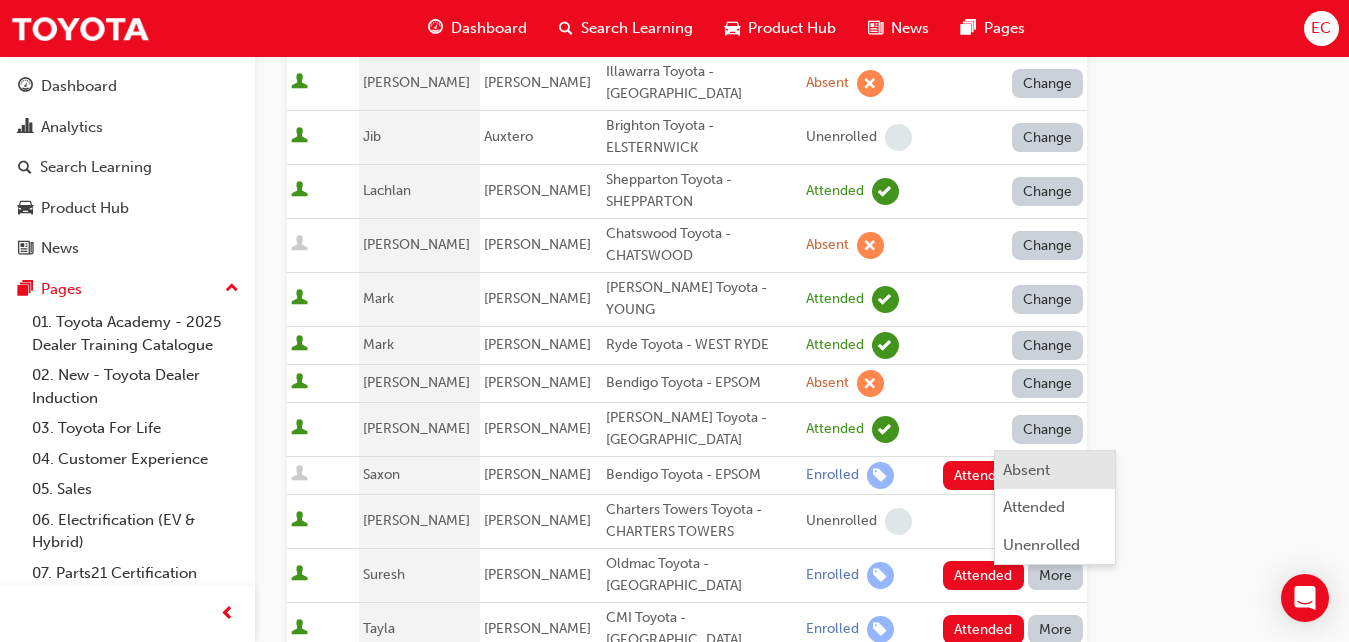 click on "Absent" at bounding box center [1026, 470] 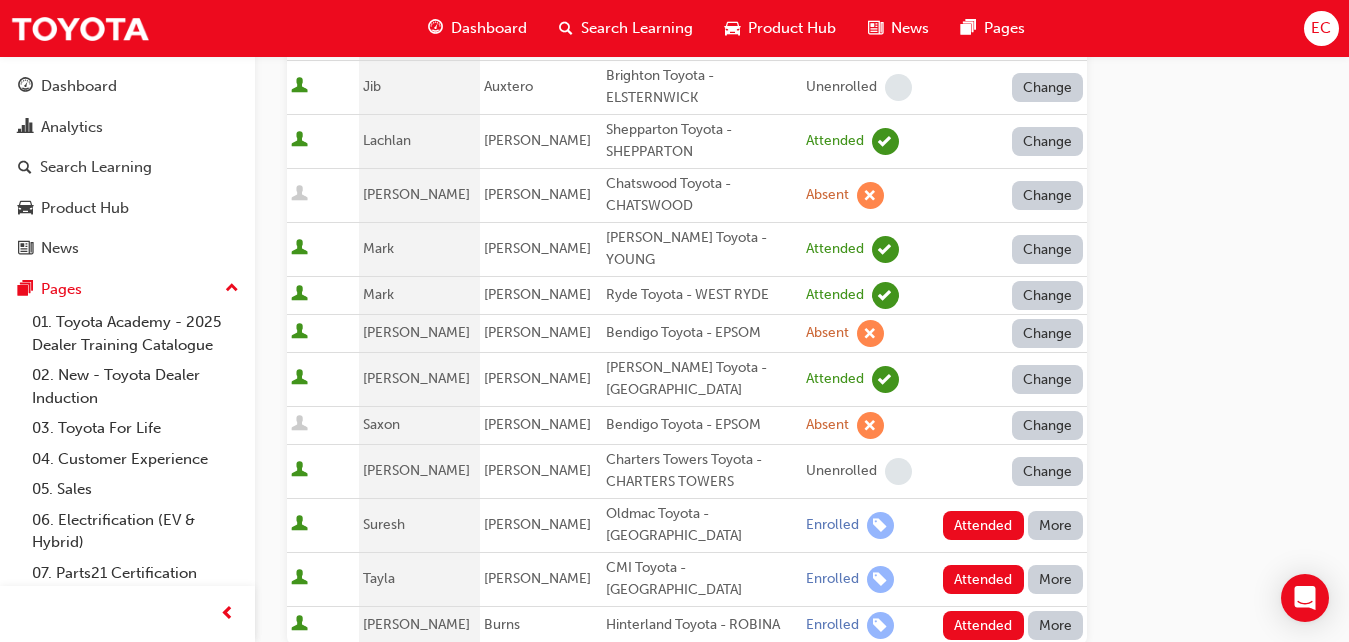 scroll, scrollTop: 754, scrollLeft: 0, axis: vertical 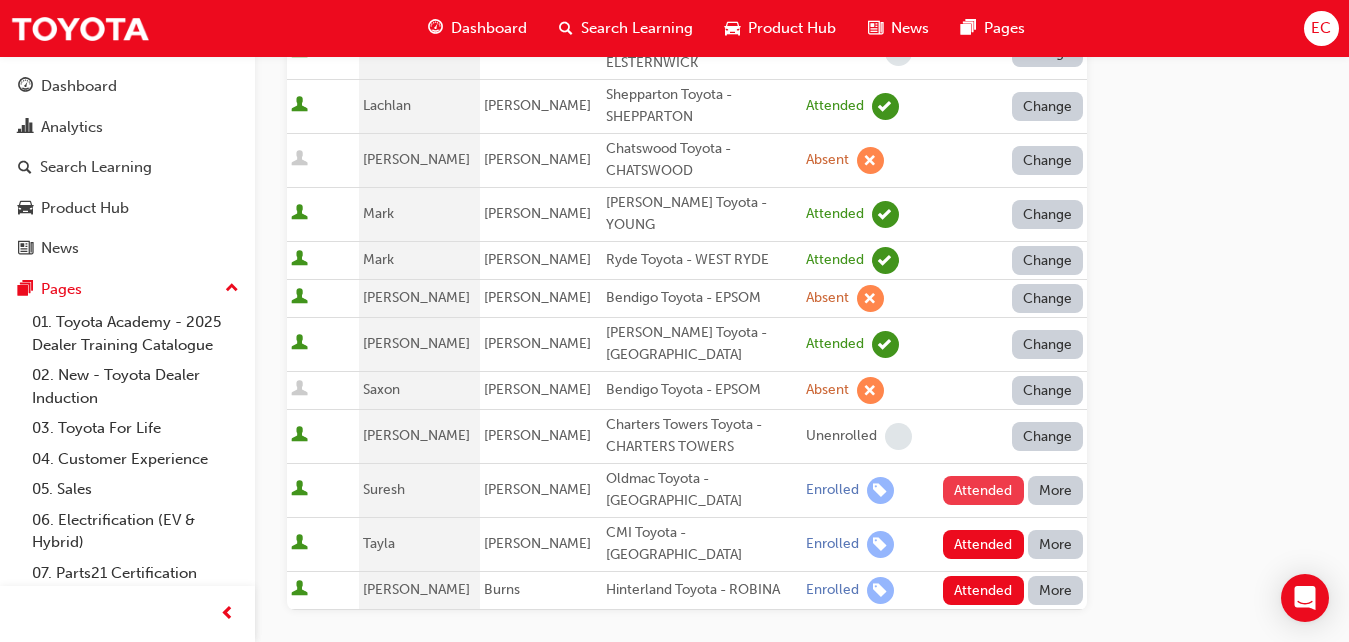click on "Attended" at bounding box center (983, 490) 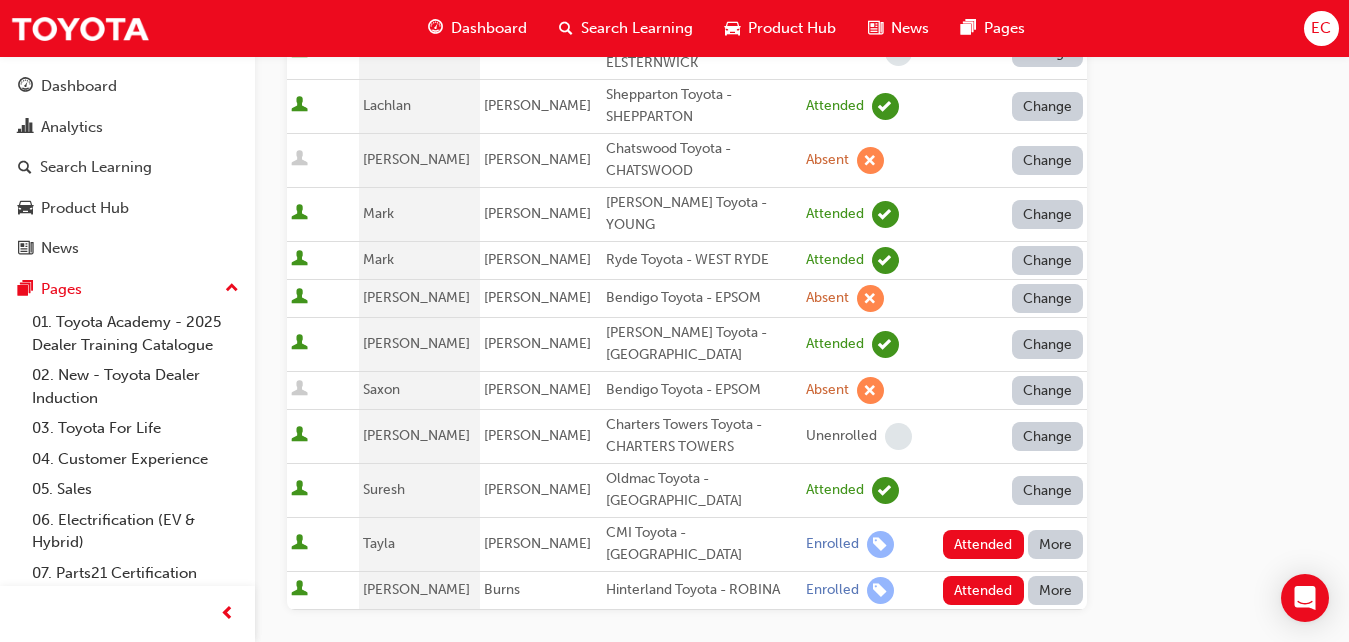 click on "More" at bounding box center [1056, 544] 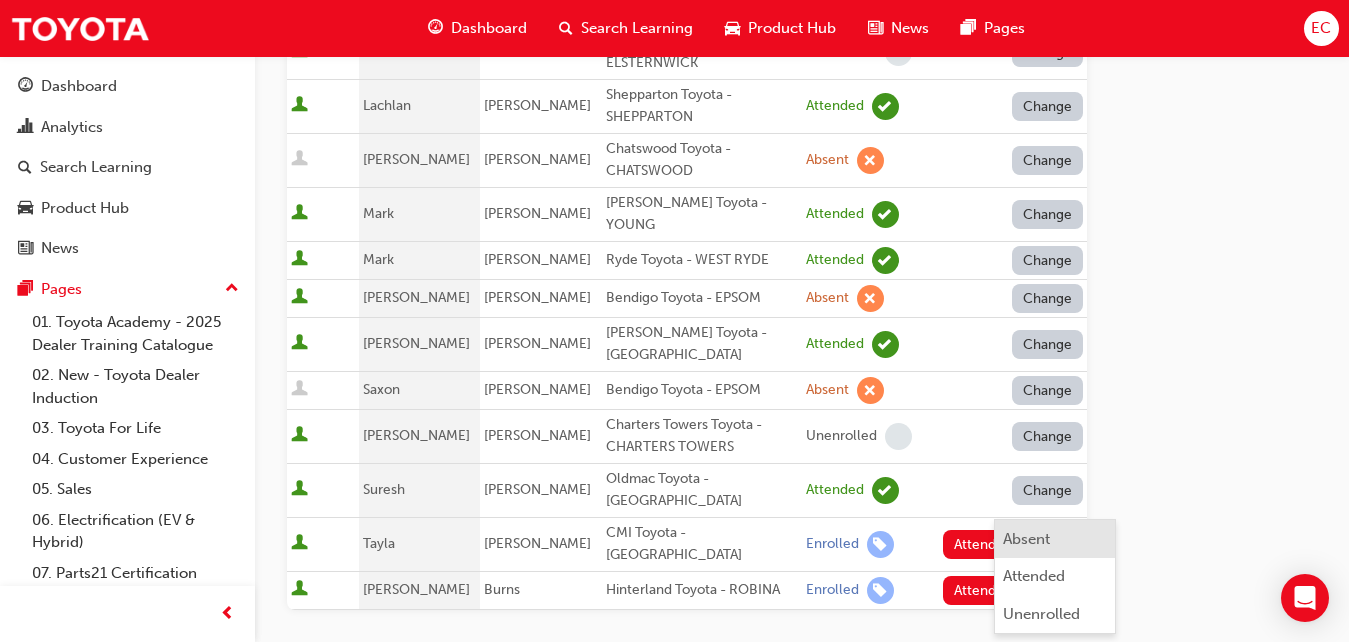 click on "Absent" at bounding box center [1055, 539] 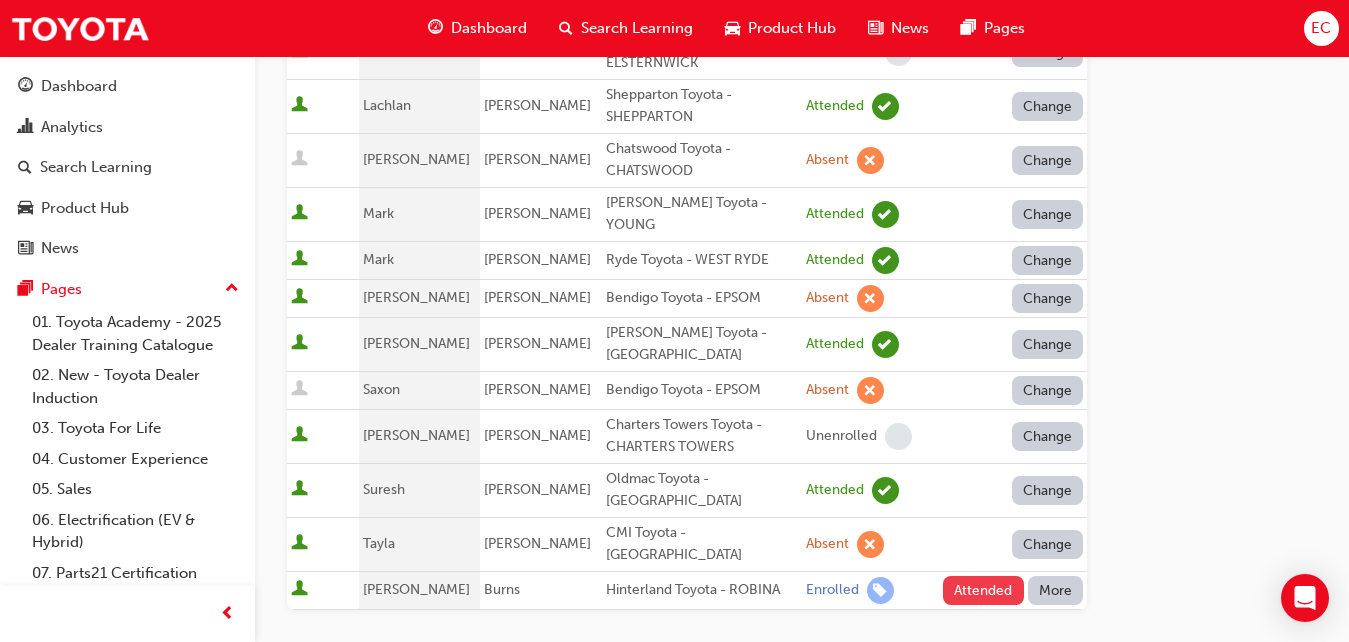 click on "Attended" at bounding box center [983, 590] 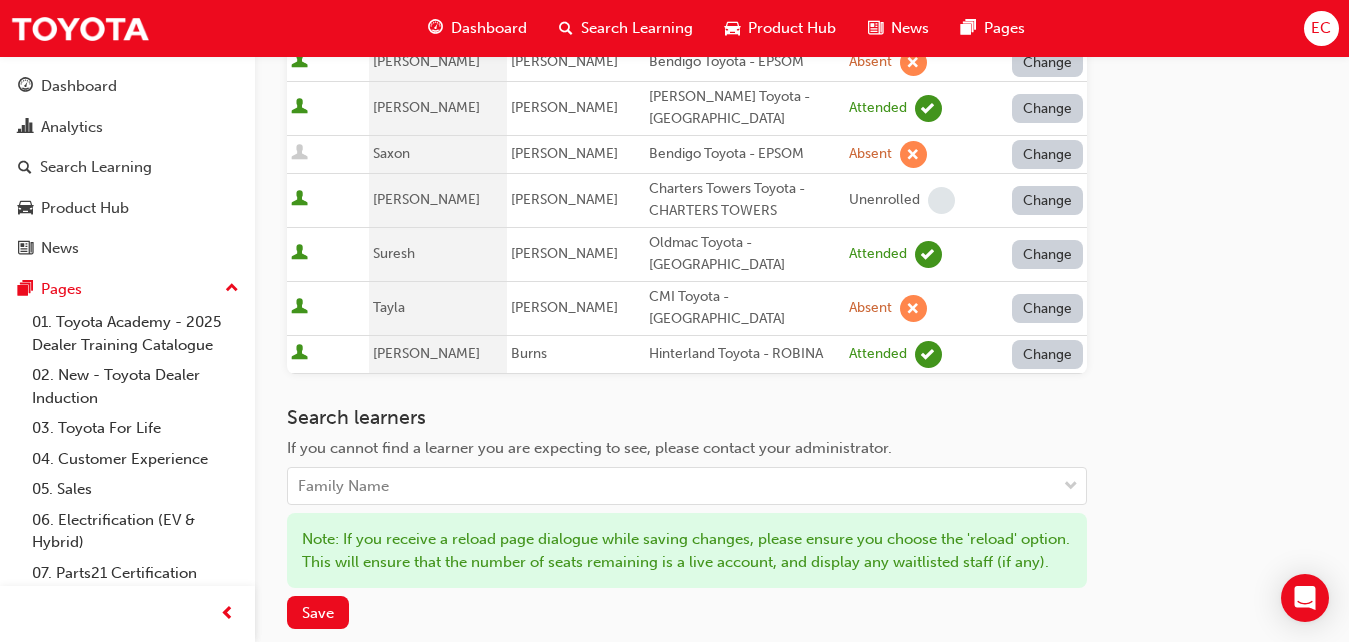 scroll, scrollTop: 993, scrollLeft: 0, axis: vertical 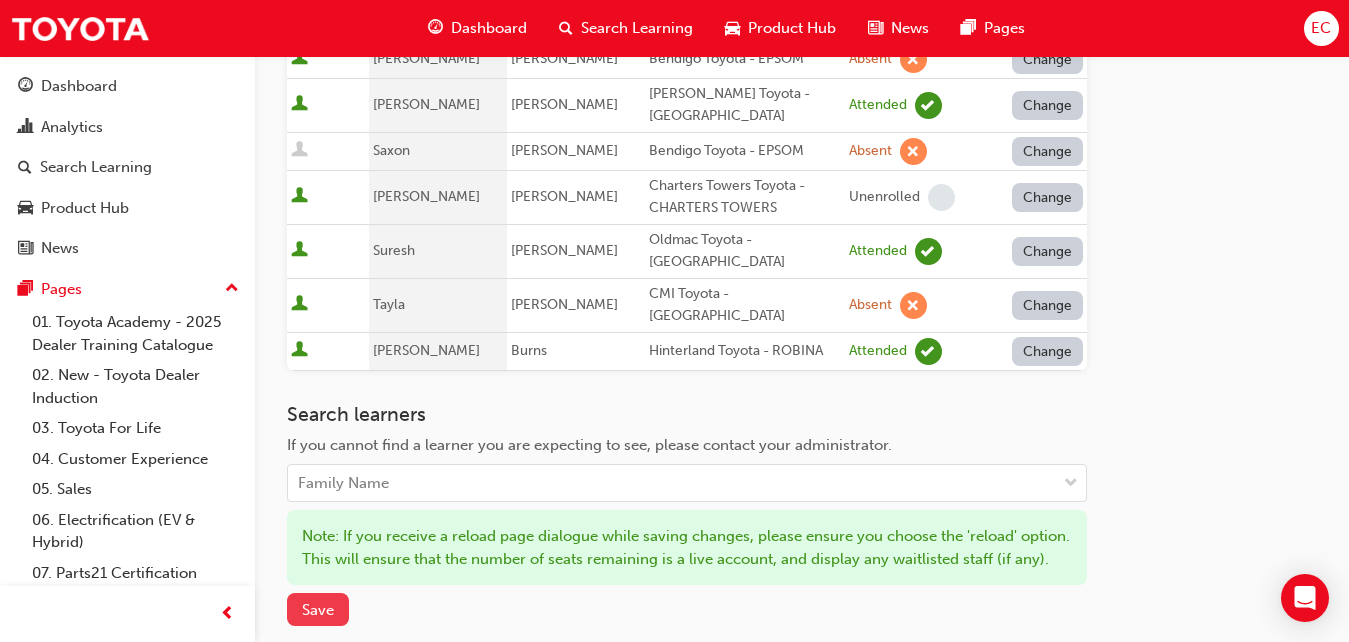 click on "Save" at bounding box center [318, 610] 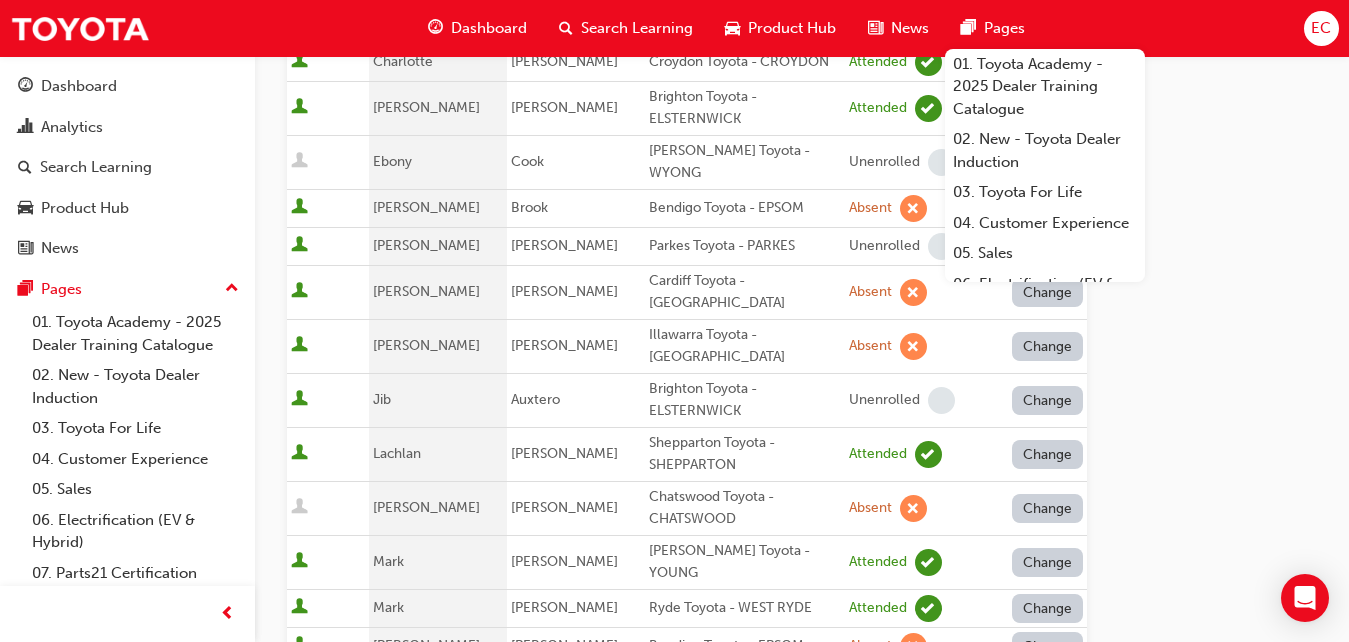scroll, scrollTop: 0, scrollLeft: 0, axis: both 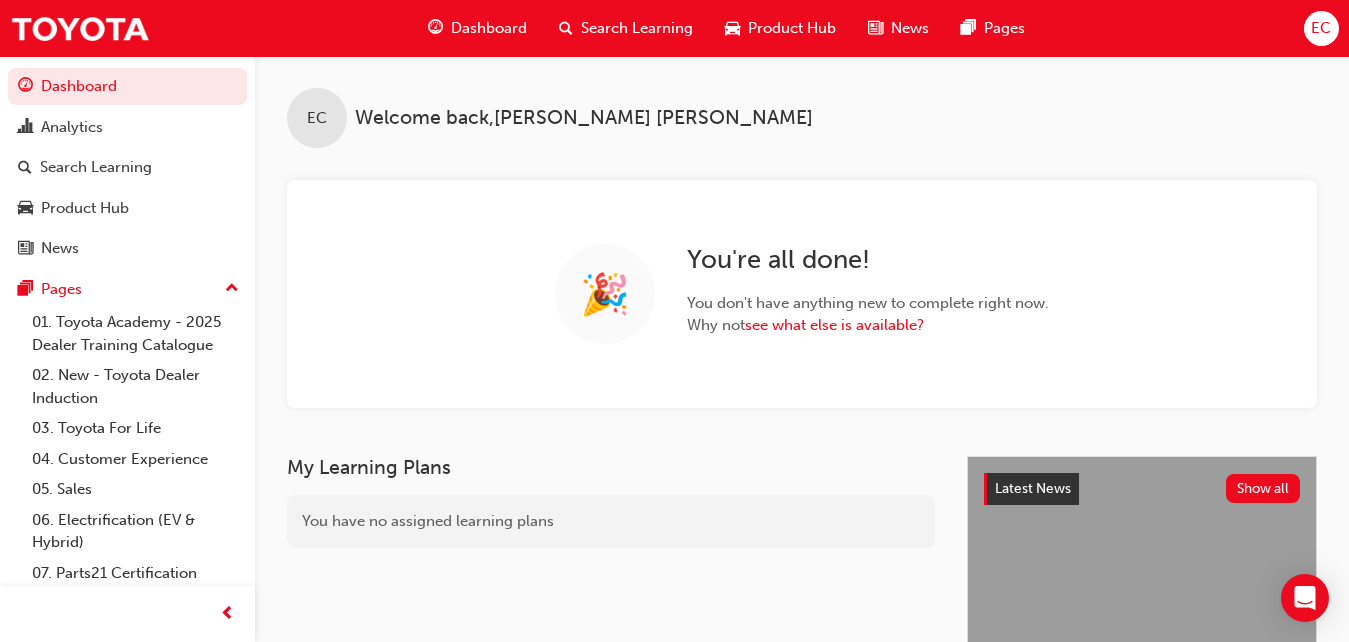 click on "Search Learning" at bounding box center (637, 28) 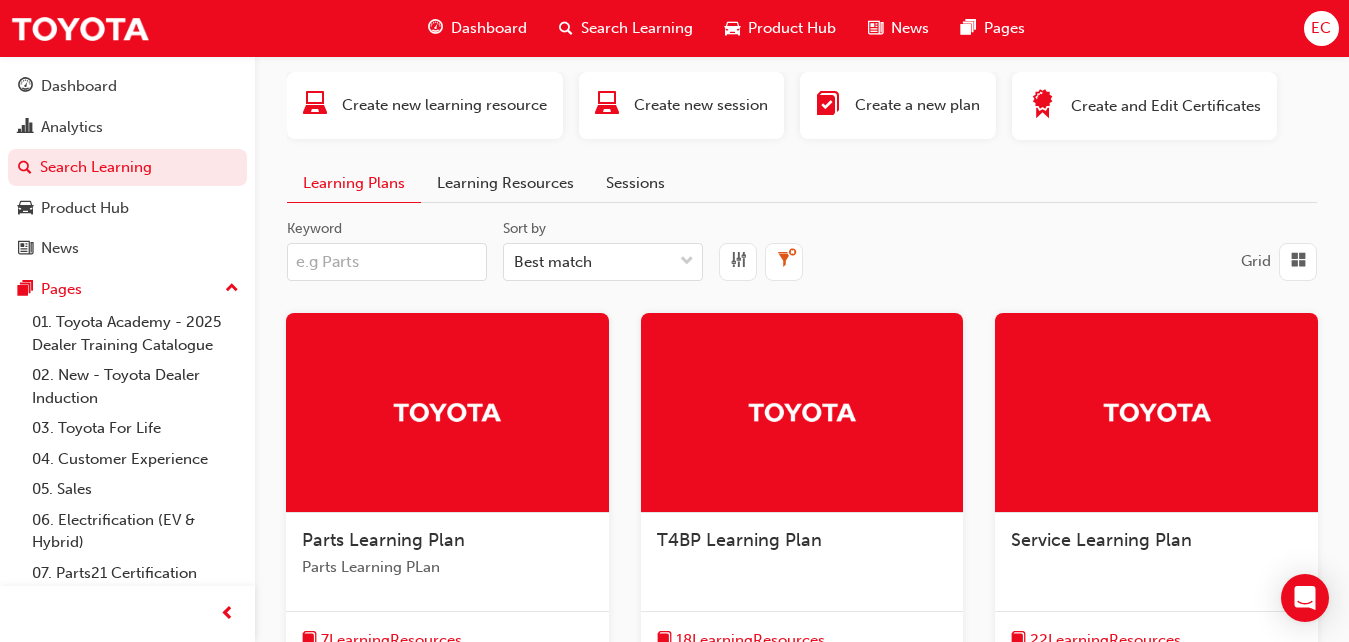 click on "Learning Resources" at bounding box center (505, 183) 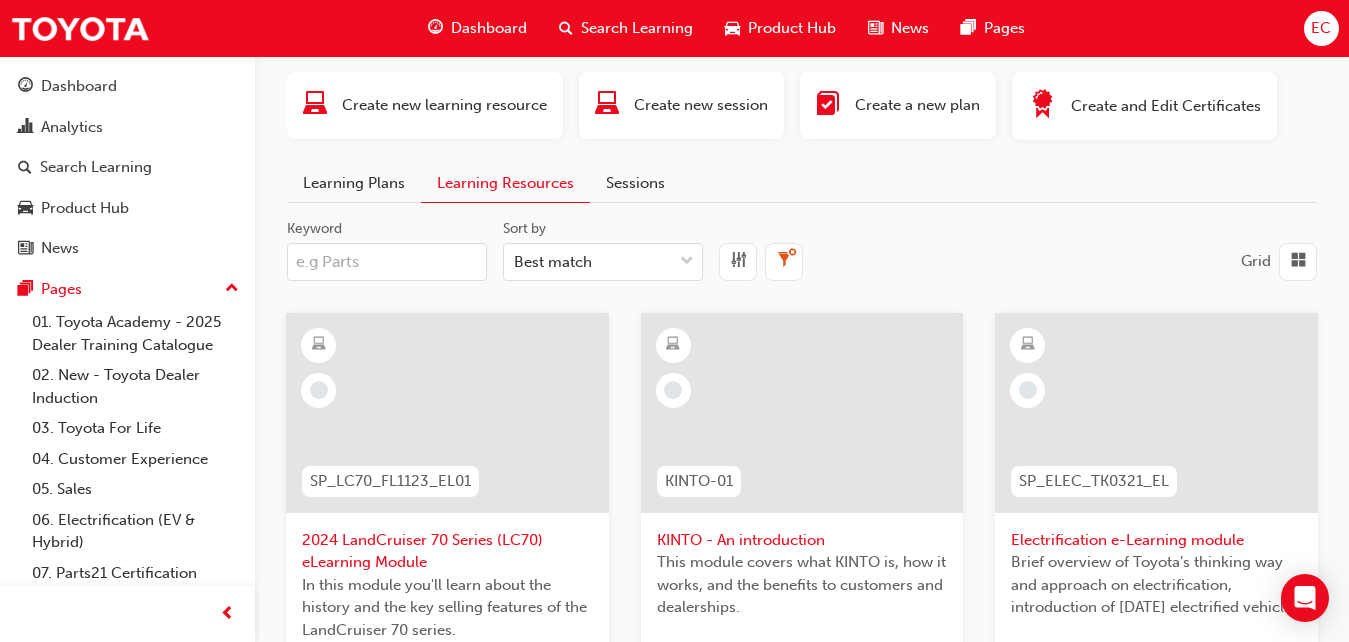 click at bounding box center [1298, 261] 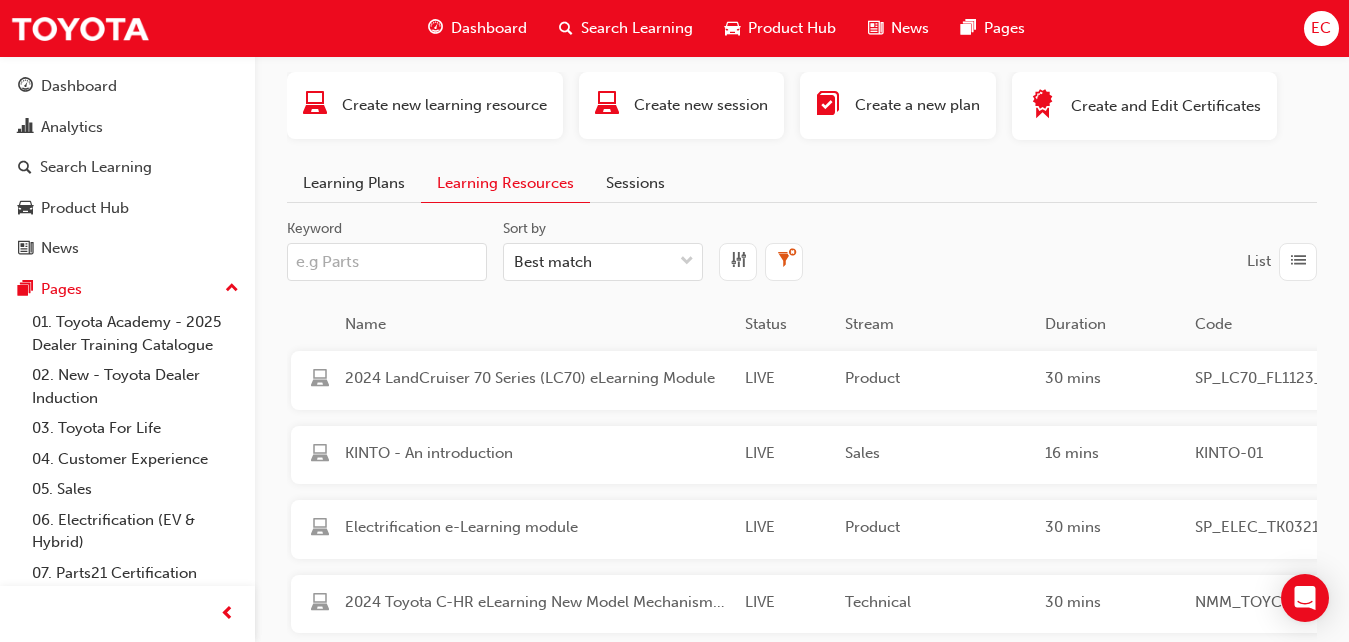 click on "Keyword" at bounding box center (387, 262) 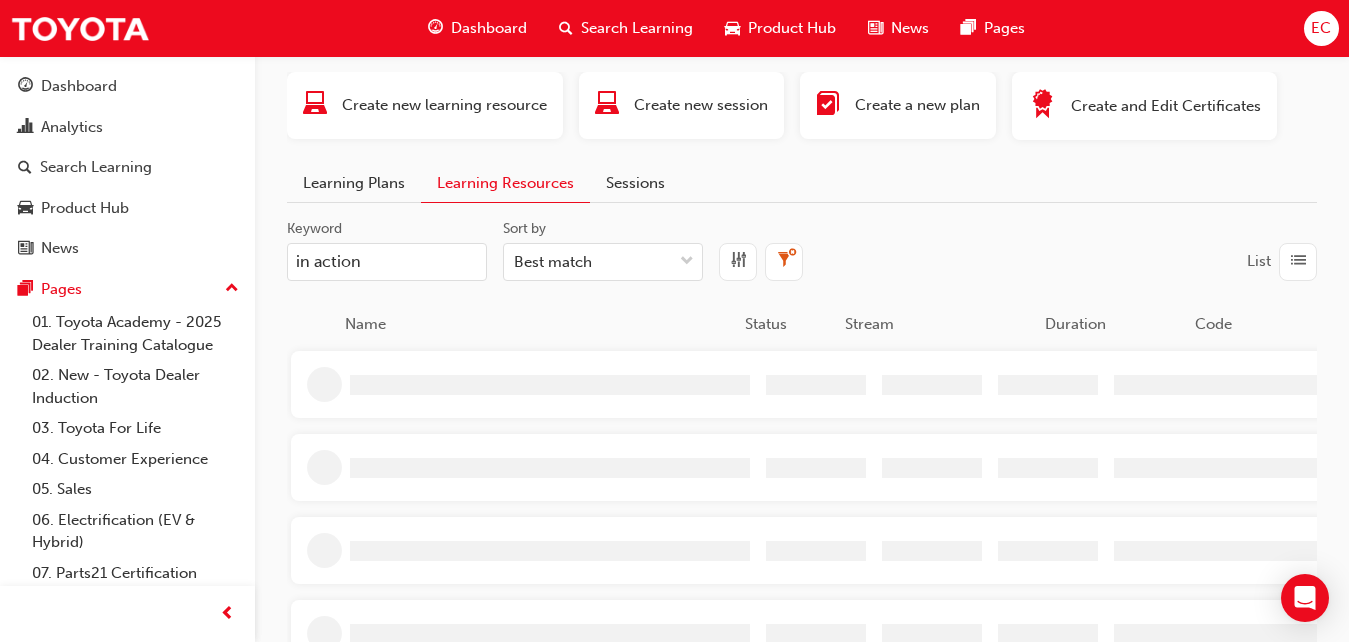 type on "in action" 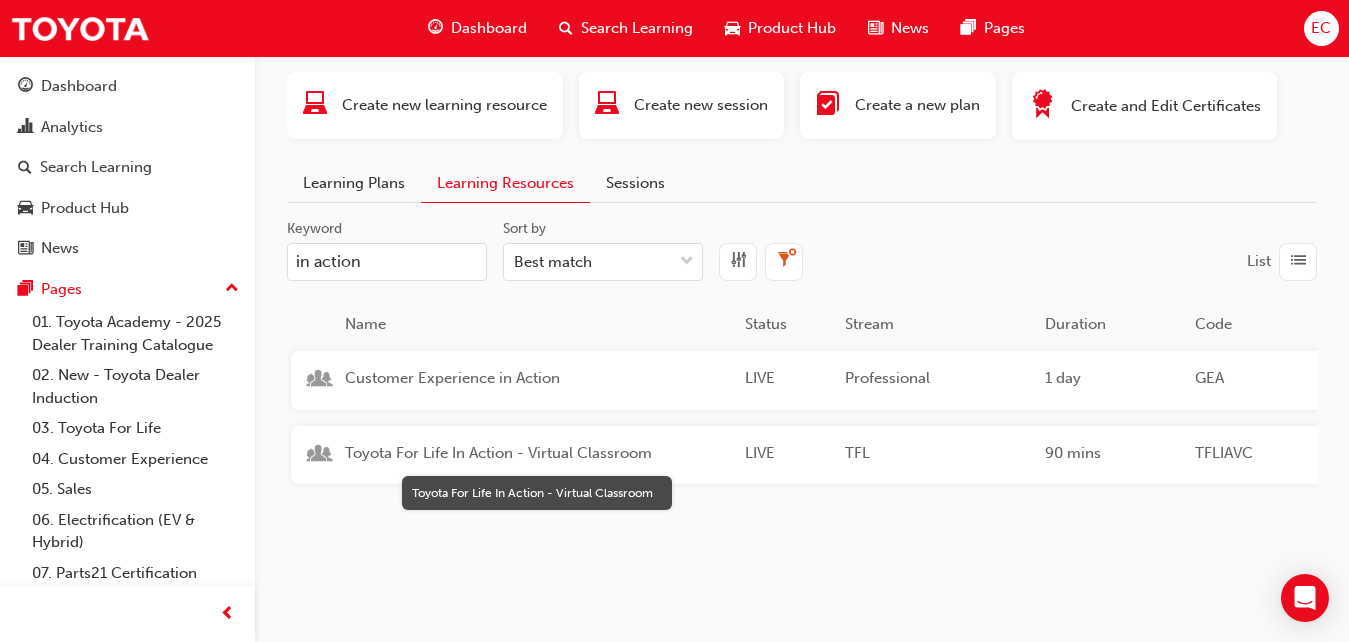 click on "Toyota For Life In Action - Virtual Classroom" at bounding box center (537, 453) 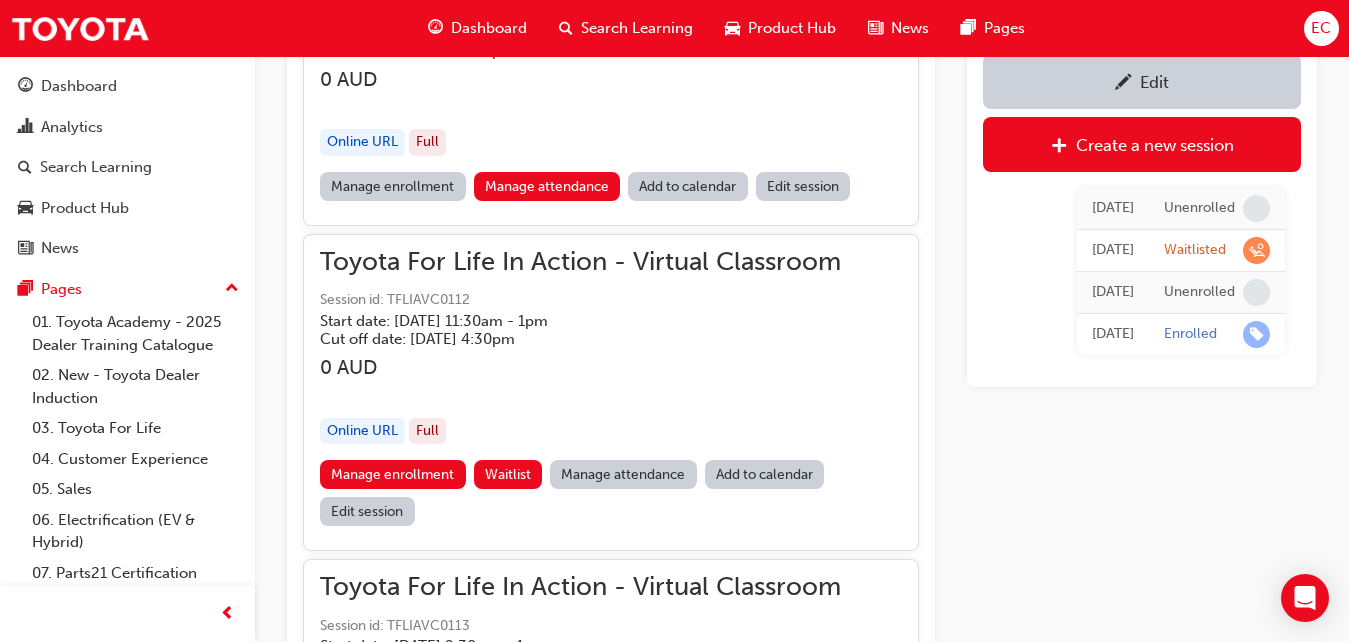 scroll, scrollTop: 1728, scrollLeft: 0, axis: vertical 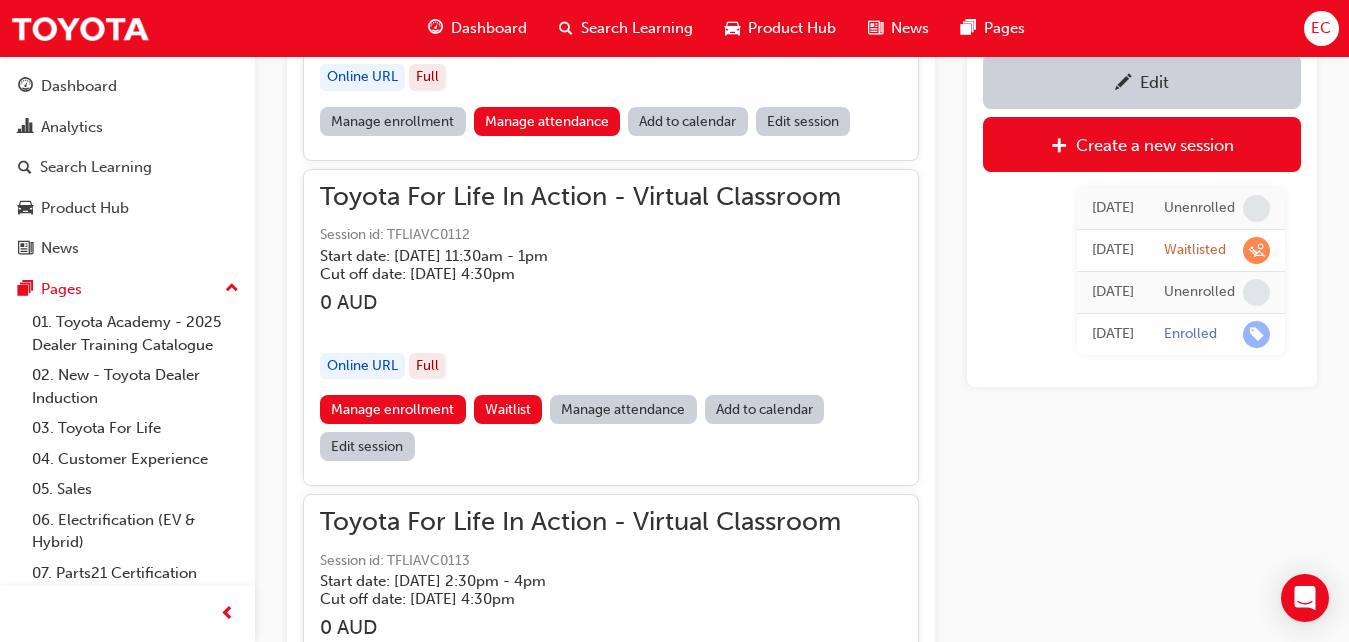 click on "Manage attendance" at bounding box center [623, 409] 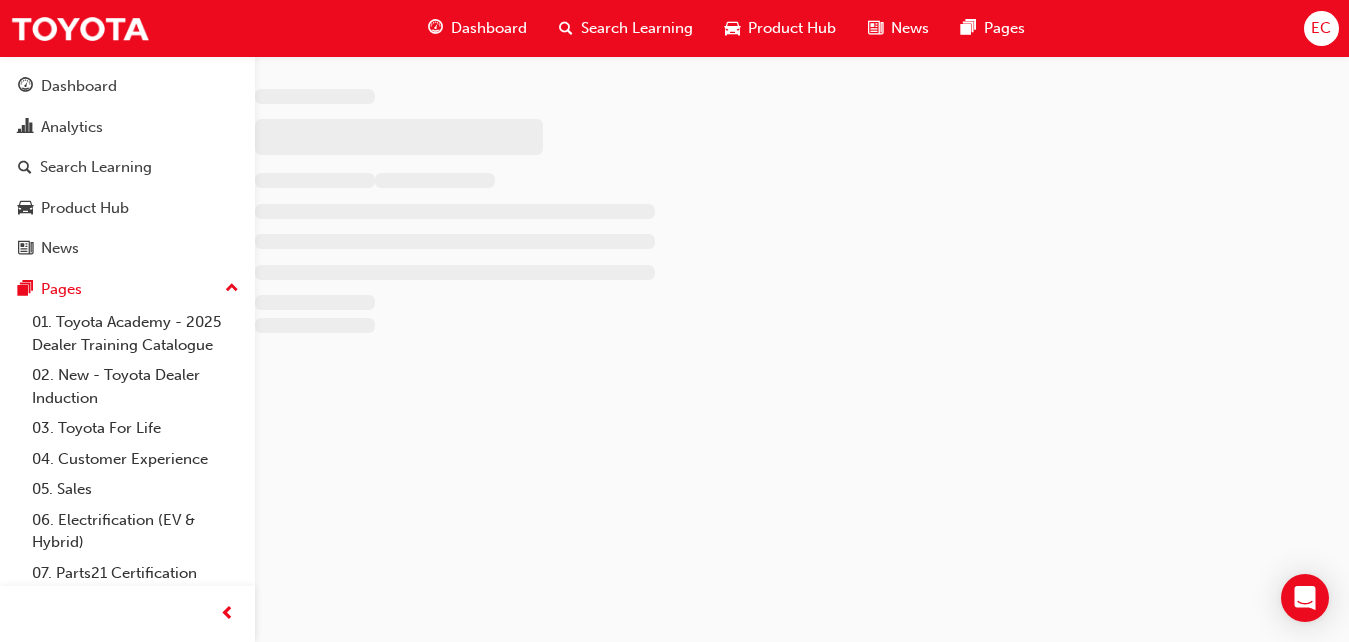 scroll, scrollTop: 0, scrollLeft: 0, axis: both 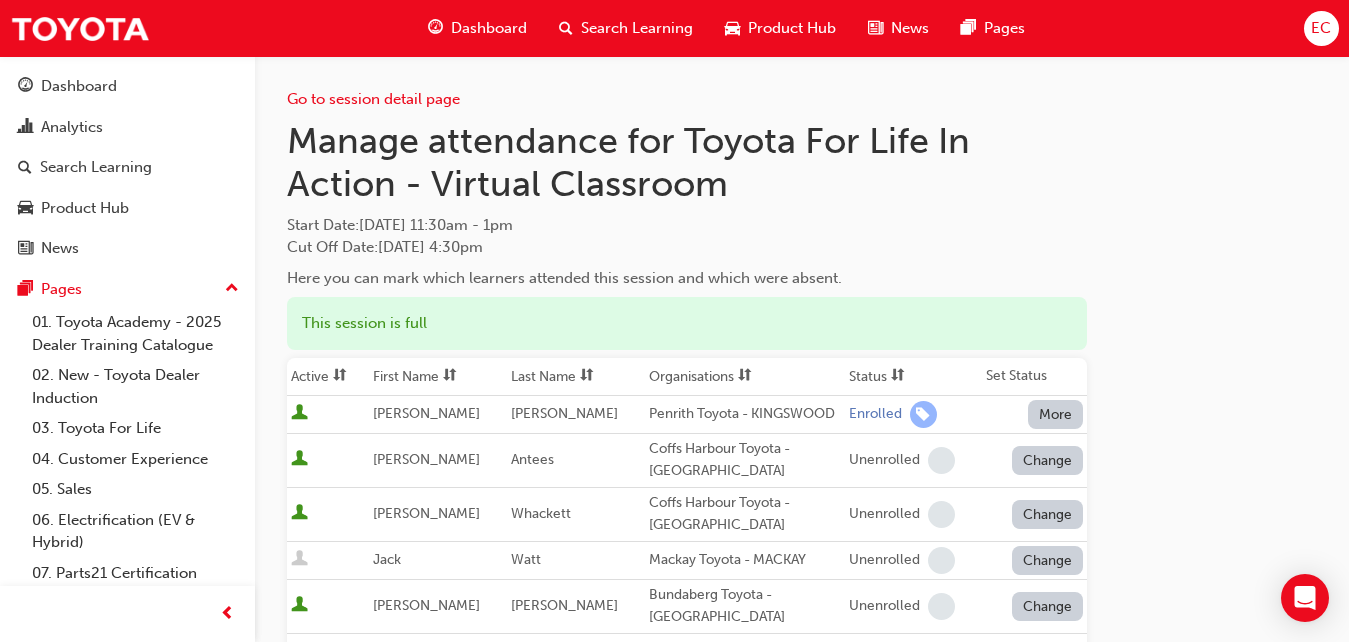 click on "First Name" at bounding box center [438, 377] 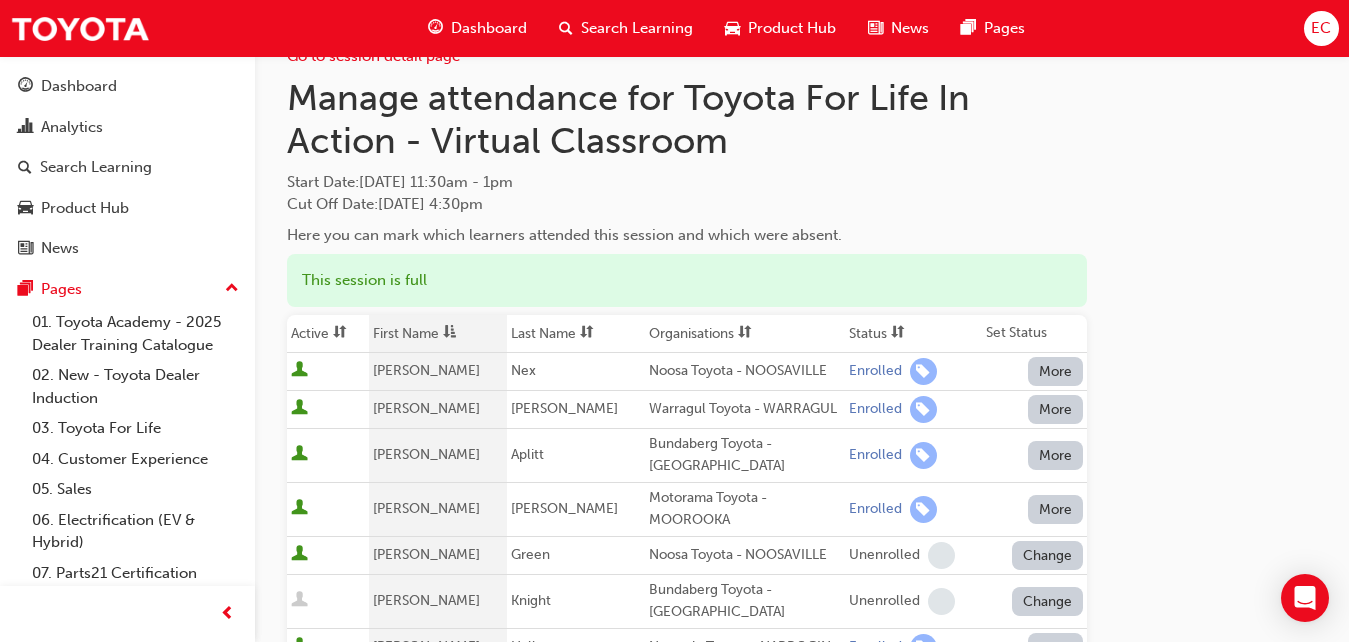scroll, scrollTop: 0, scrollLeft: 0, axis: both 